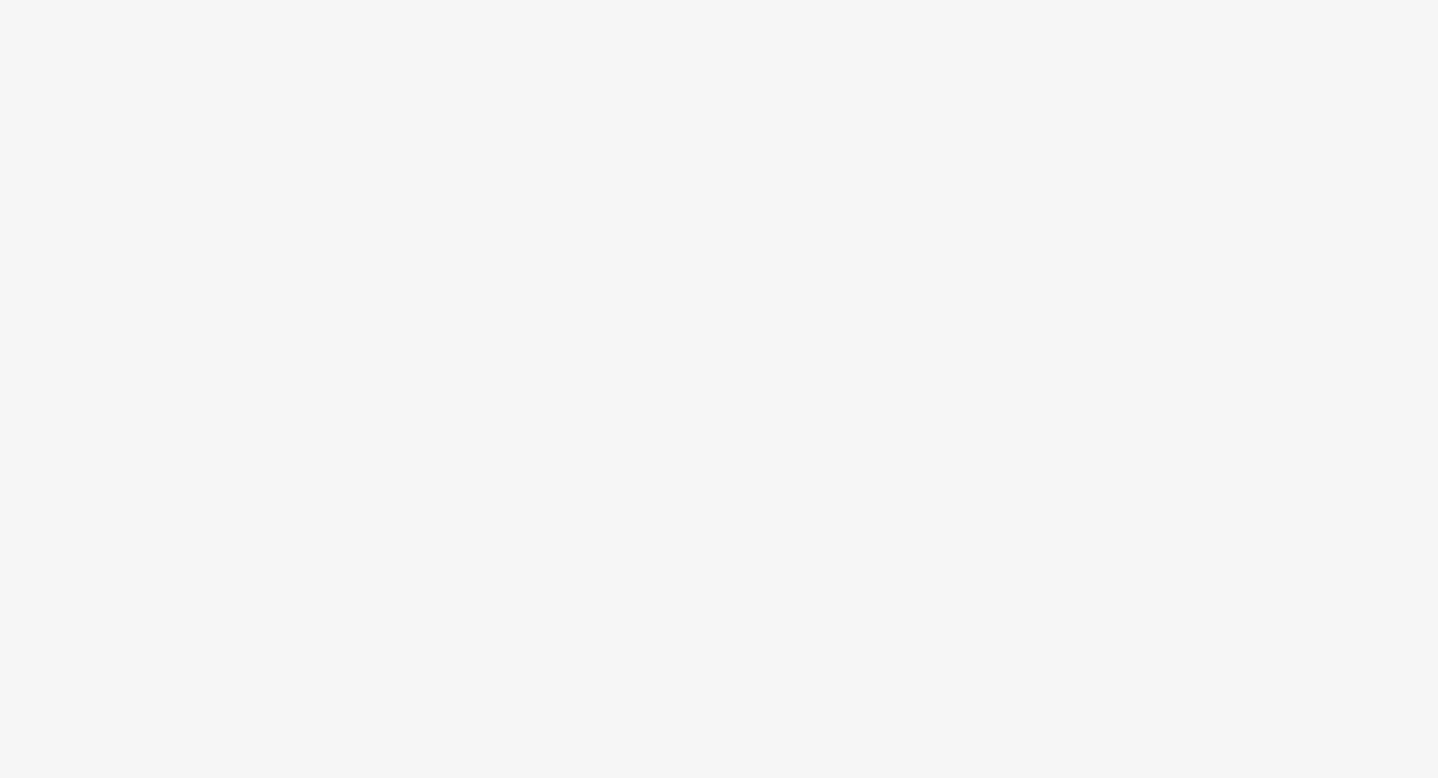 scroll, scrollTop: 0, scrollLeft: 0, axis: both 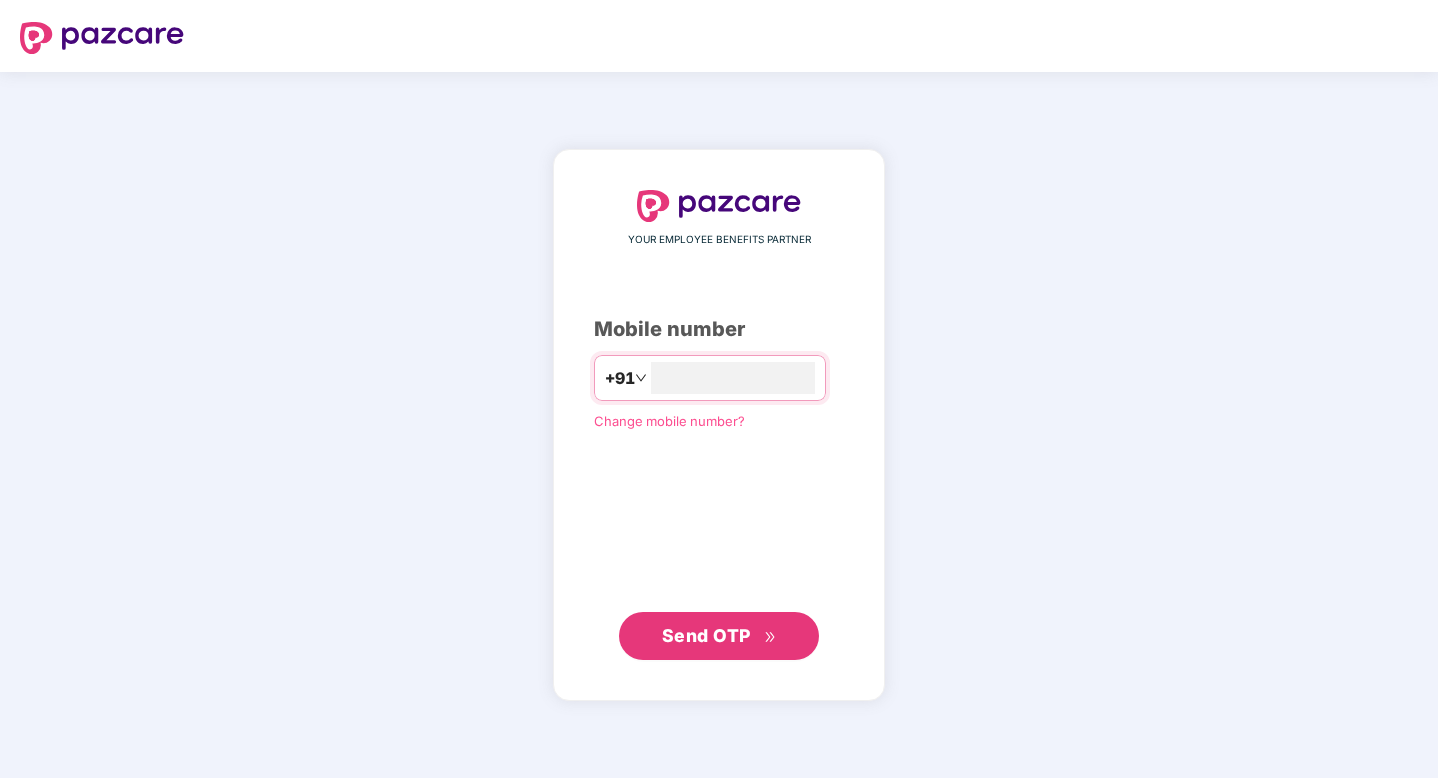 type on "**********" 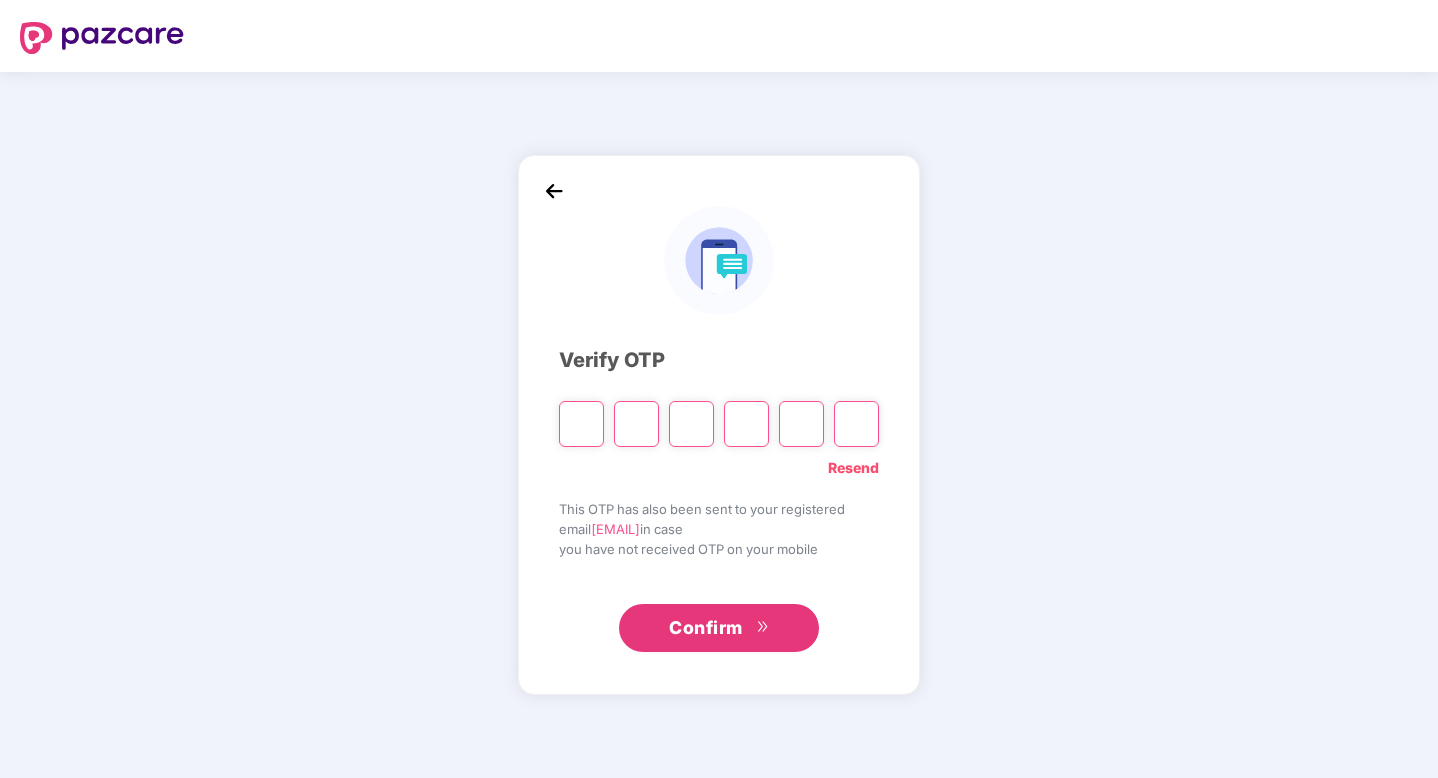 paste on "*" 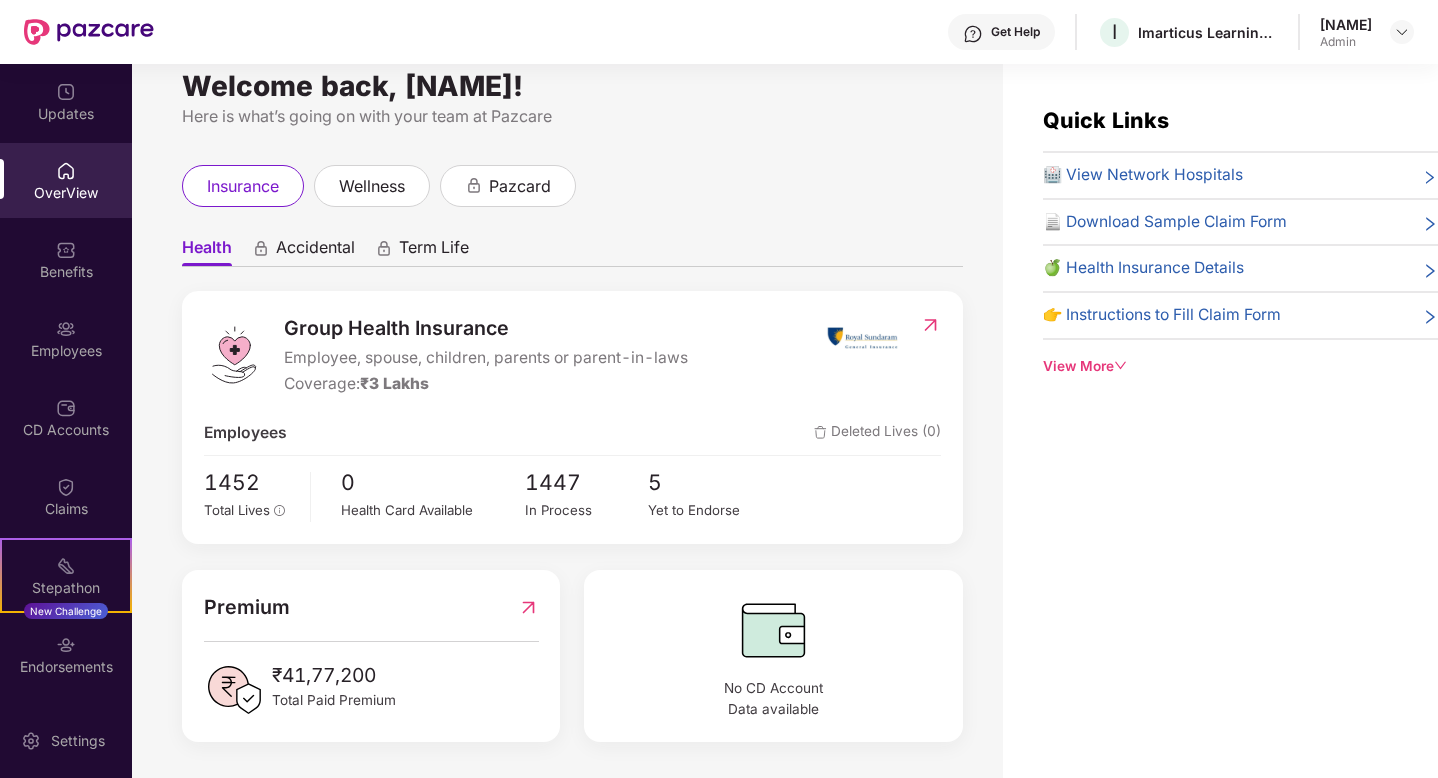 scroll, scrollTop: 0, scrollLeft: 0, axis: both 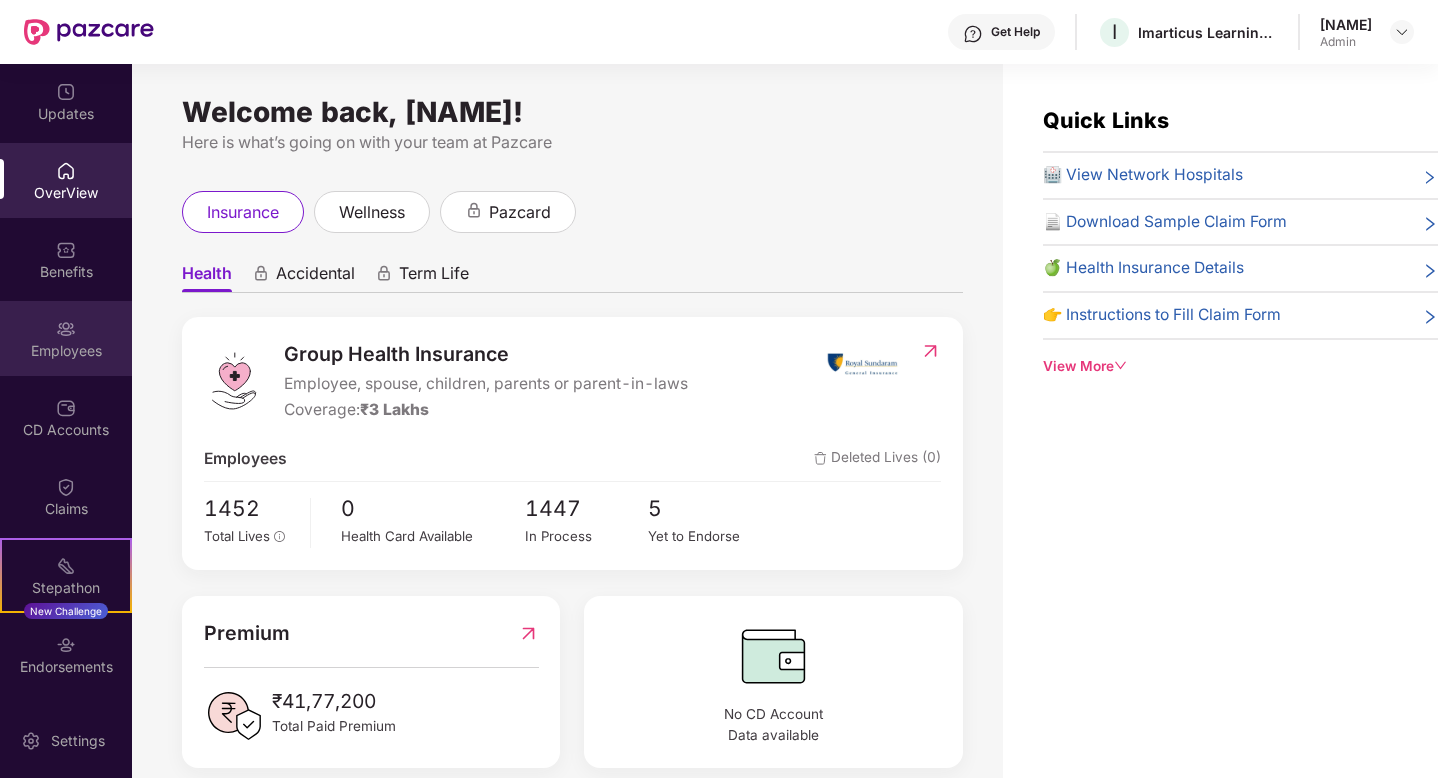 click on "Employees" at bounding box center [66, 351] 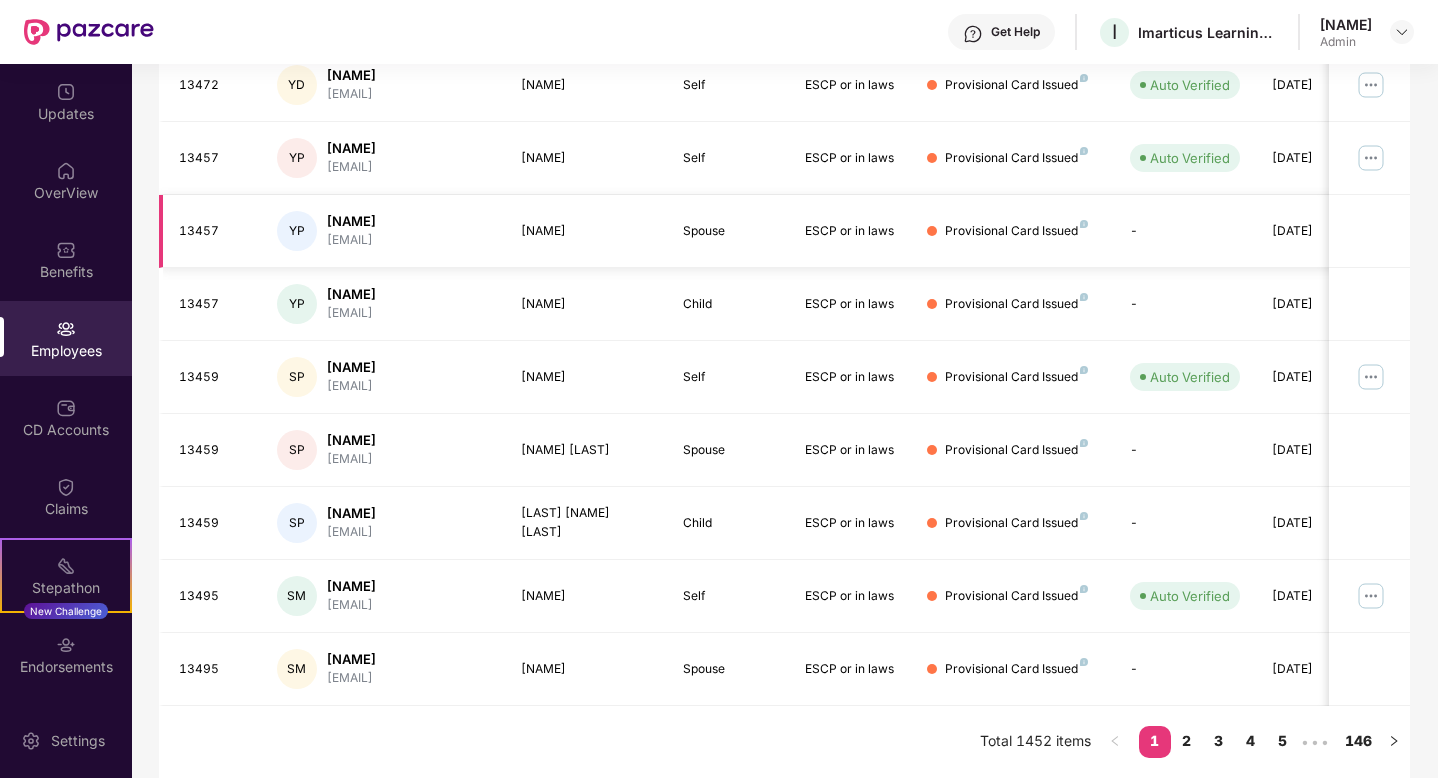 scroll, scrollTop: 0, scrollLeft: 0, axis: both 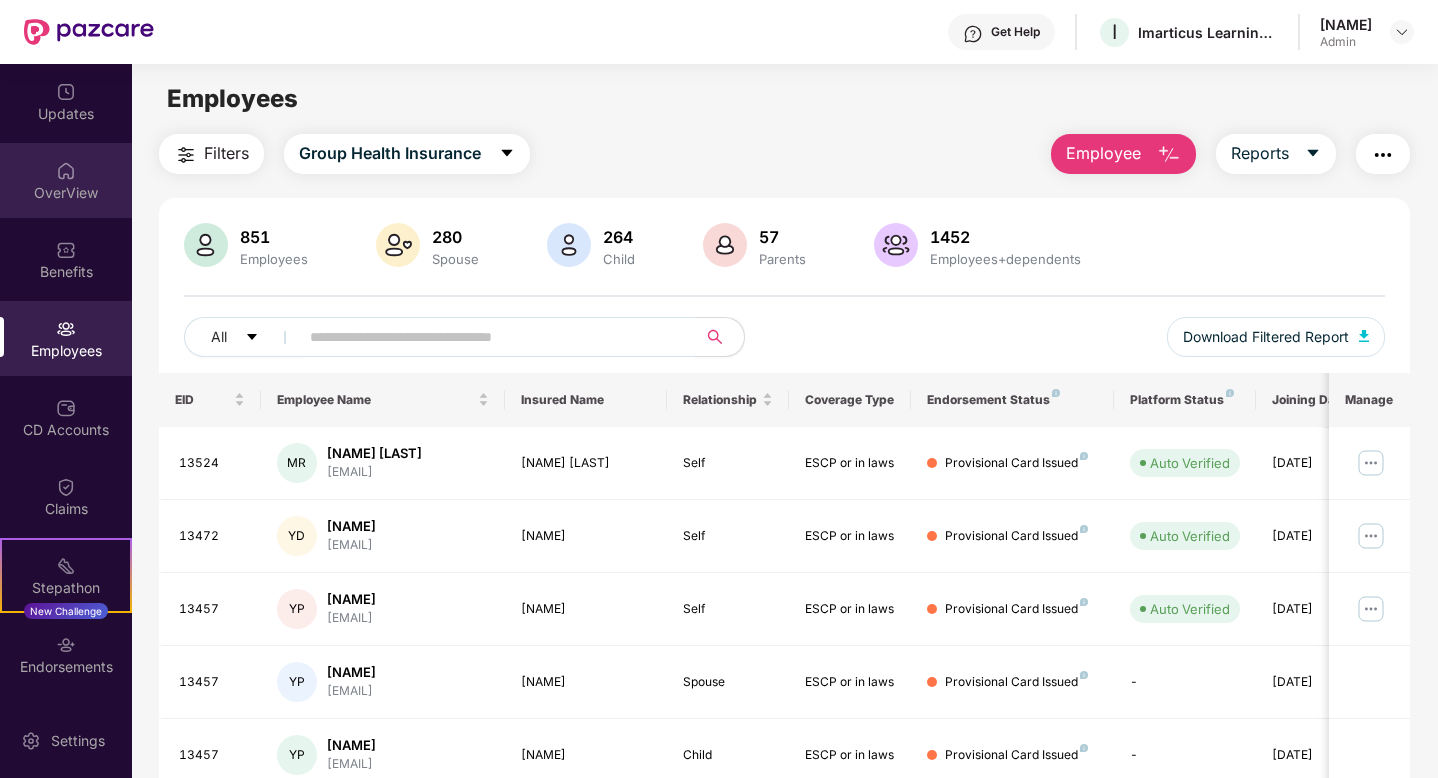 click on "OverView" at bounding box center (66, 193) 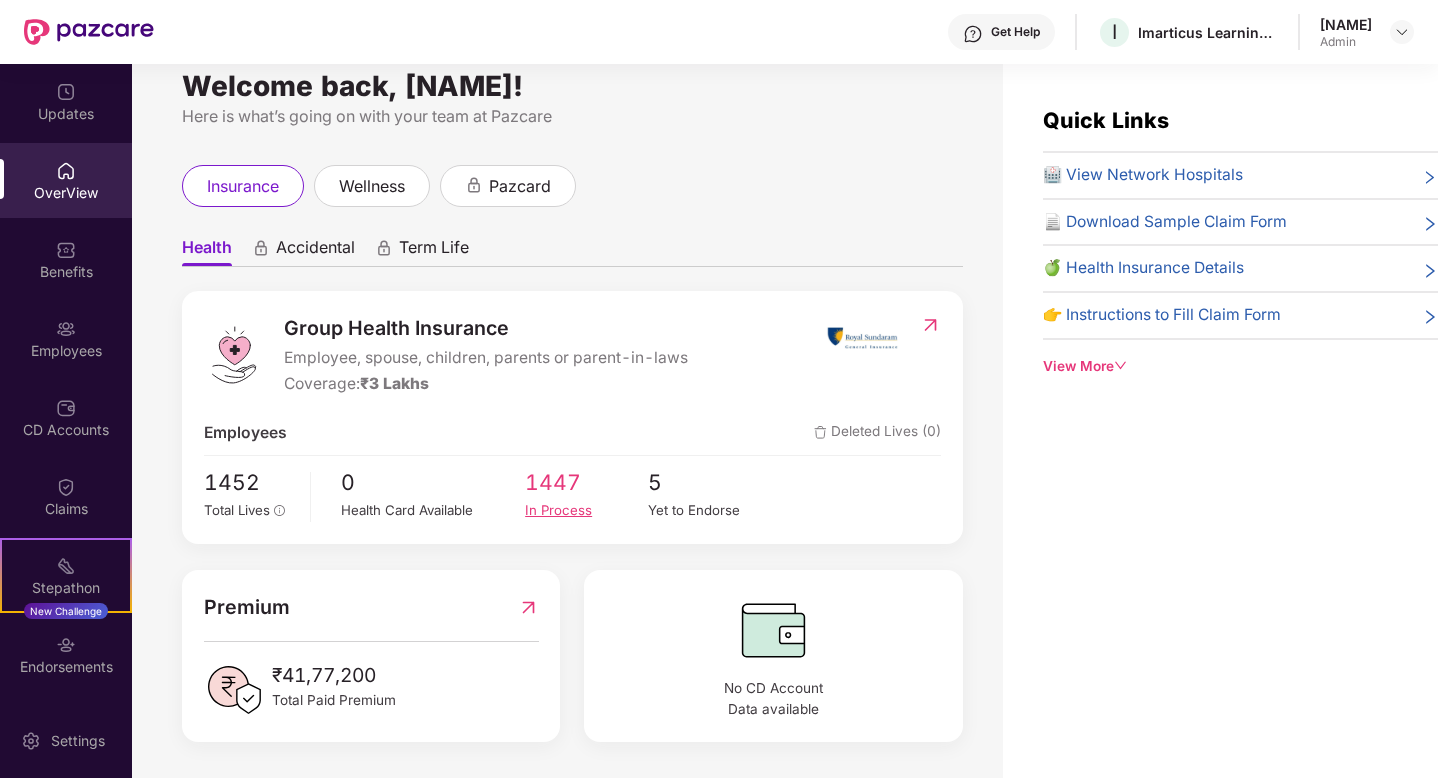 scroll, scrollTop: 0, scrollLeft: 0, axis: both 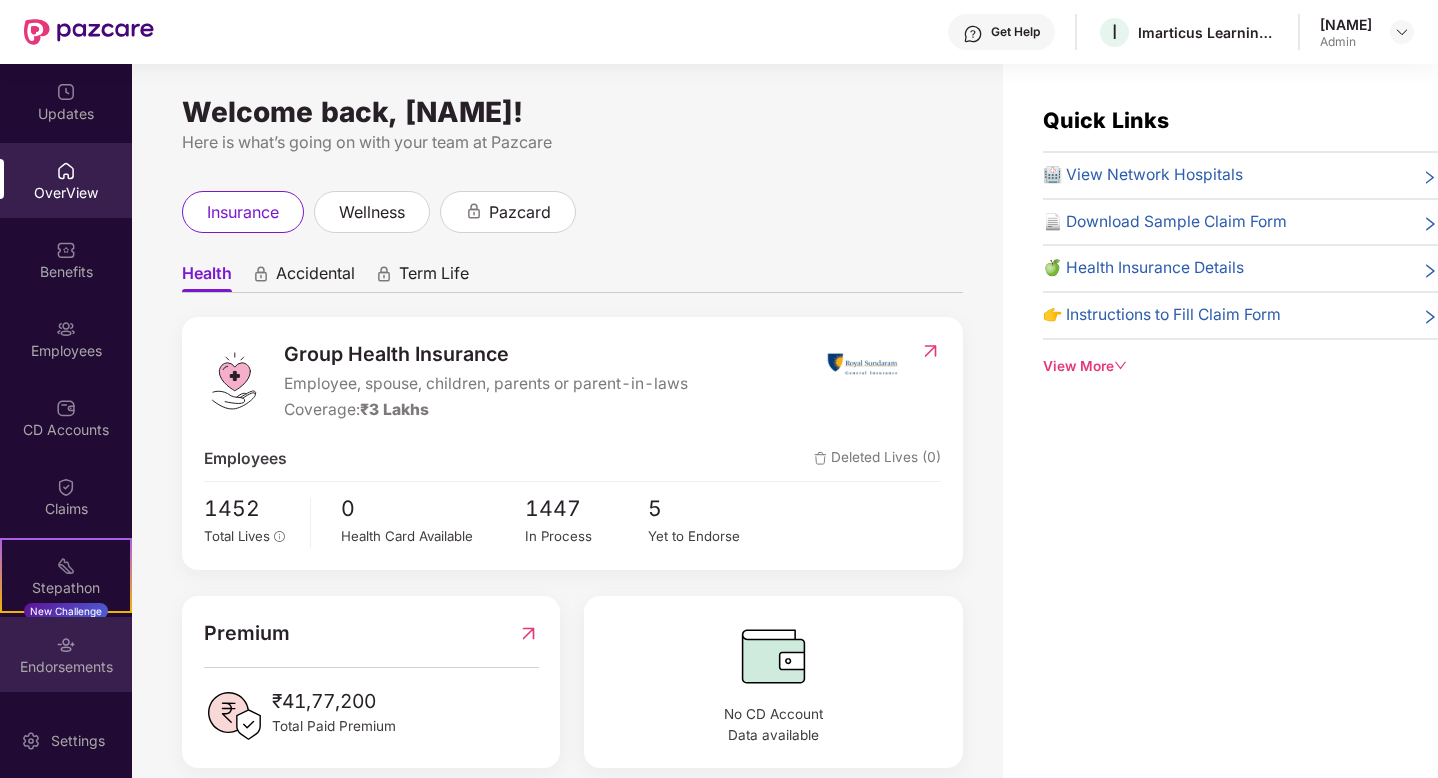 click on "Endorsements" at bounding box center [66, 667] 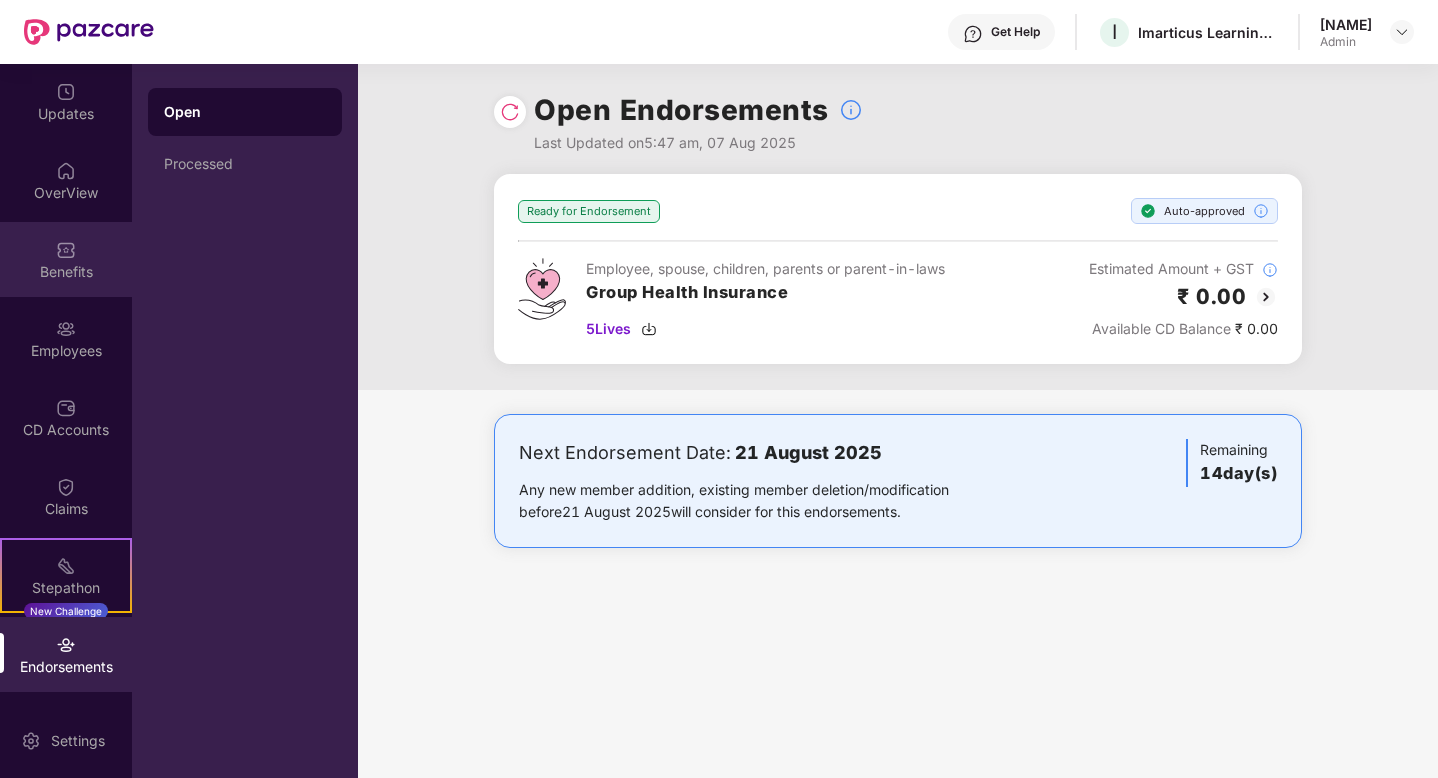 click at bounding box center [66, 250] 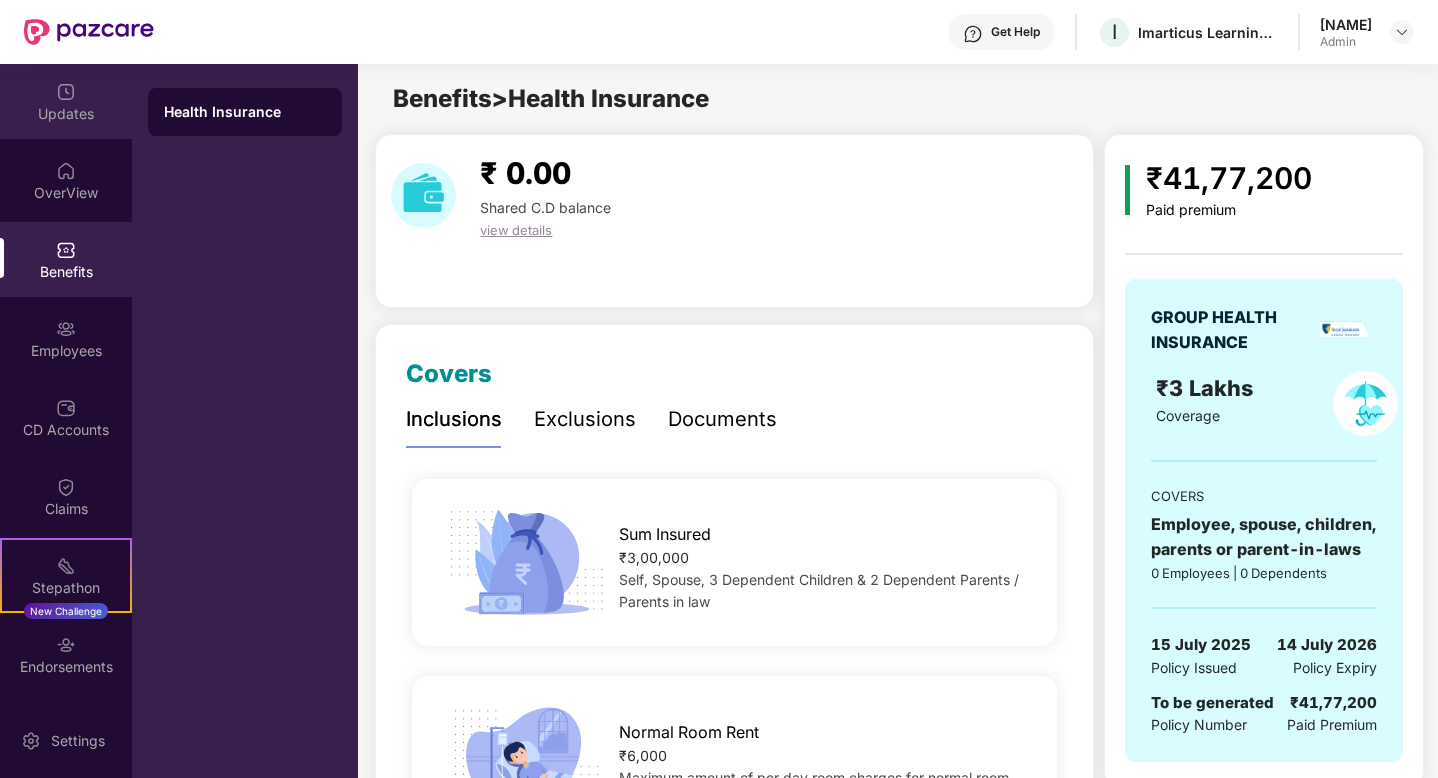click at bounding box center (66, 92) 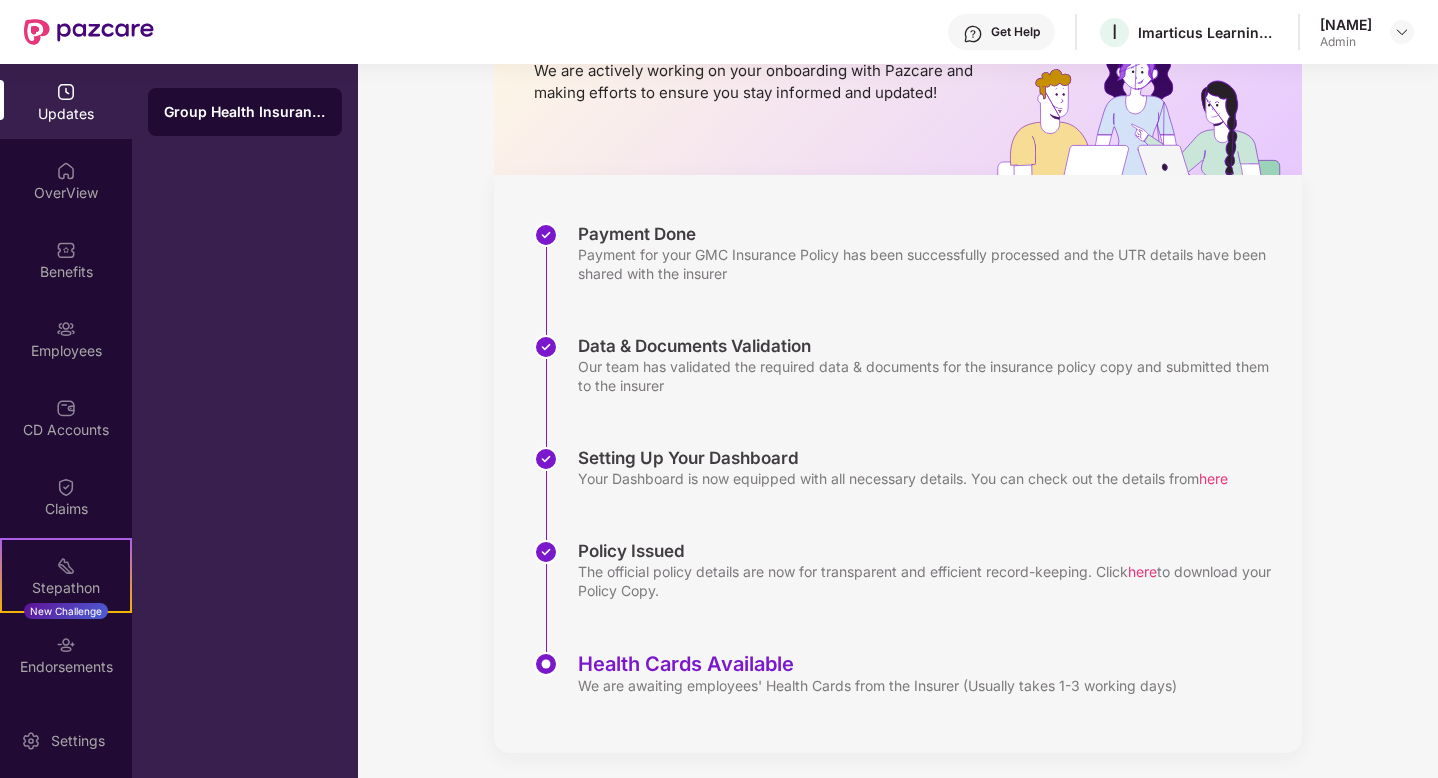 scroll, scrollTop: 173, scrollLeft: 0, axis: vertical 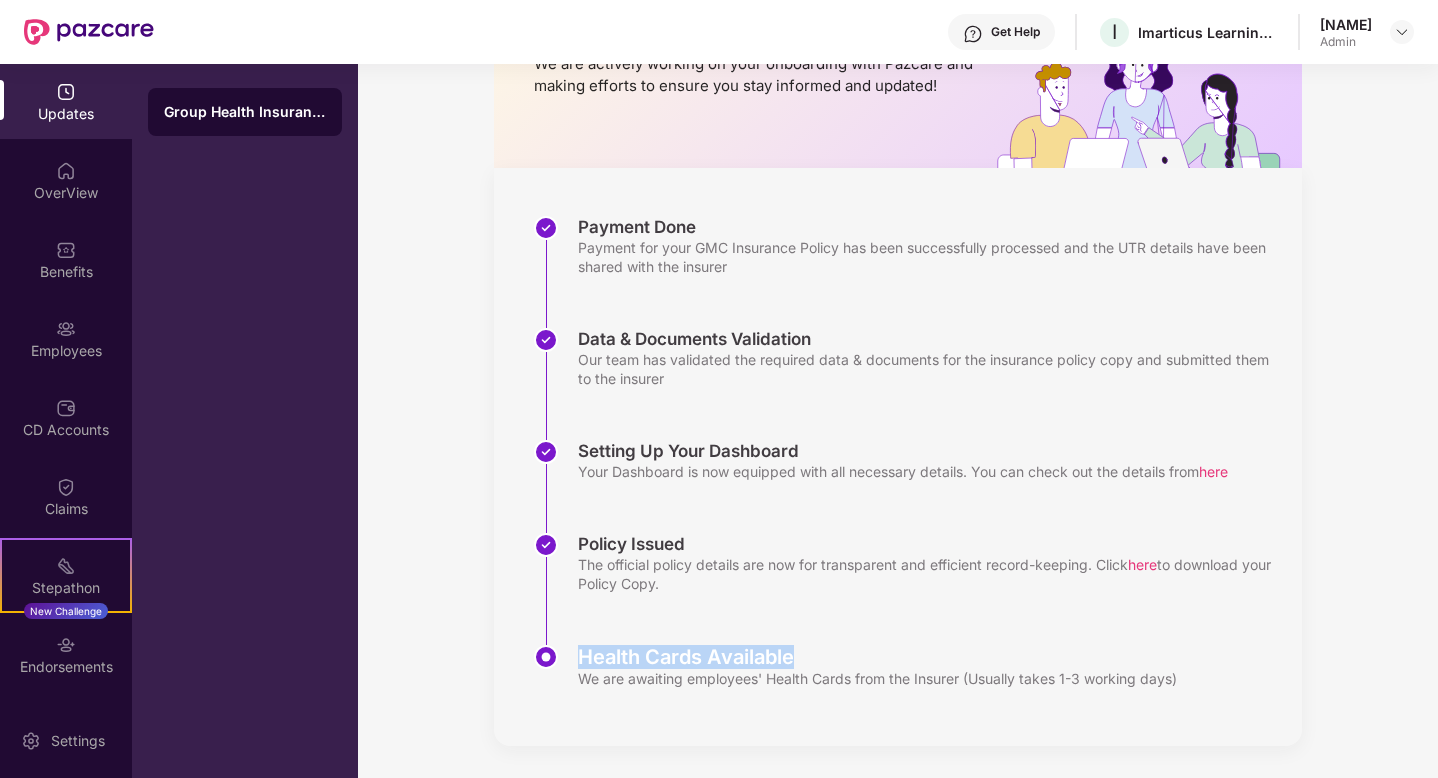 drag, startPoint x: 575, startPoint y: 656, endPoint x: 812, endPoint y: 663, distance: 237.10335 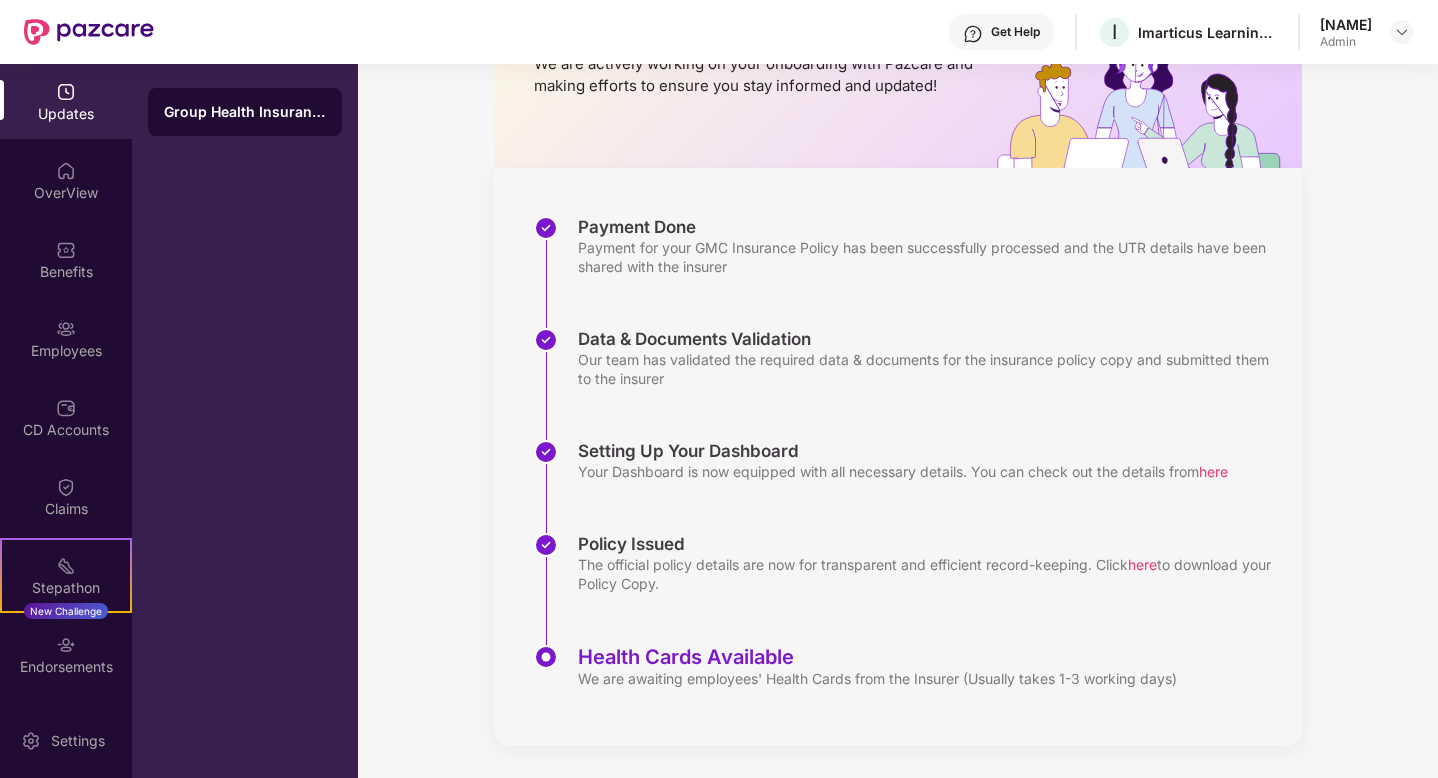 click on "Health Cards Available We are awaiting employees' Health Cards from the Insurer (Usually takes 1-3 working days)" at bounding box center (918, 671) 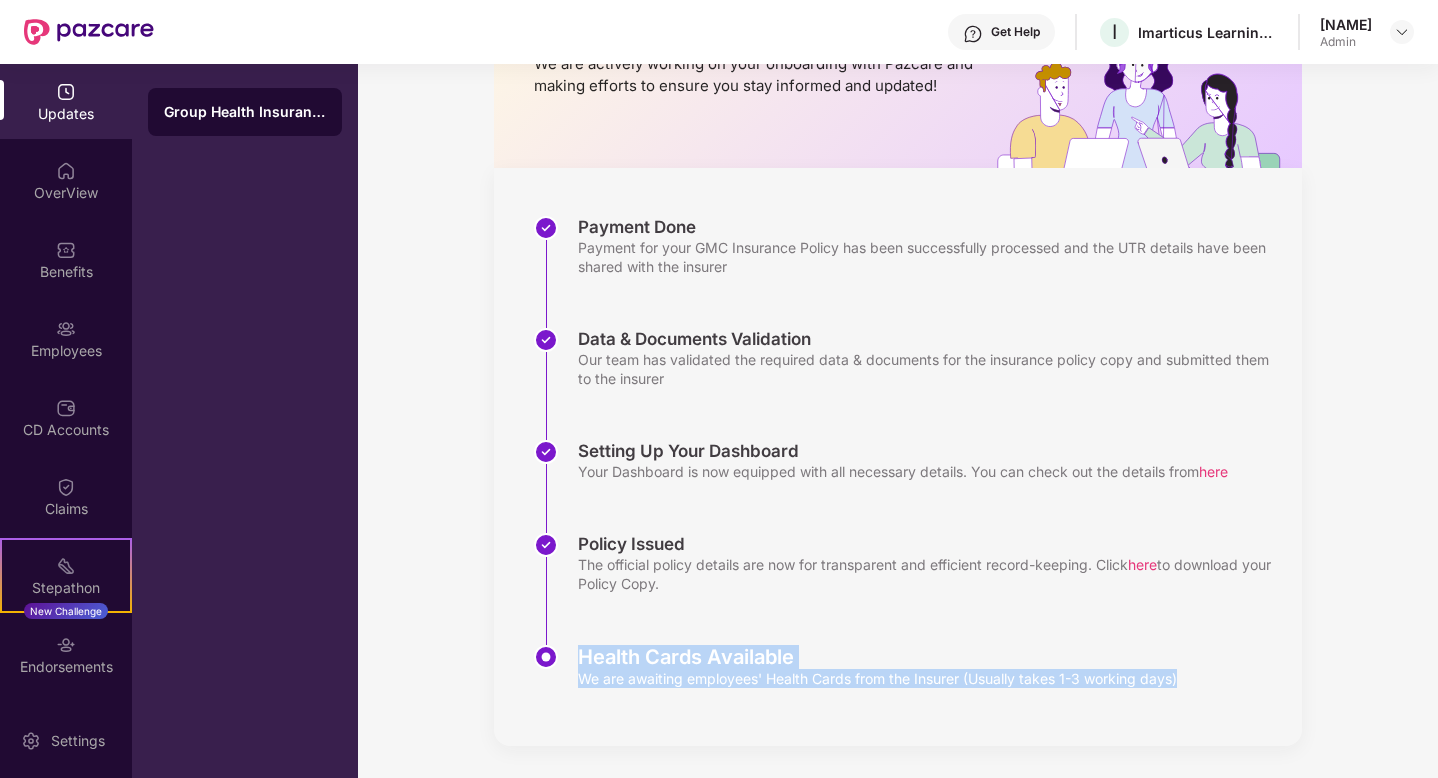drag, startPoint x: 580, startPoint y: 659, endPoint x: 684, endPoint y: 693, distance: 109.41663 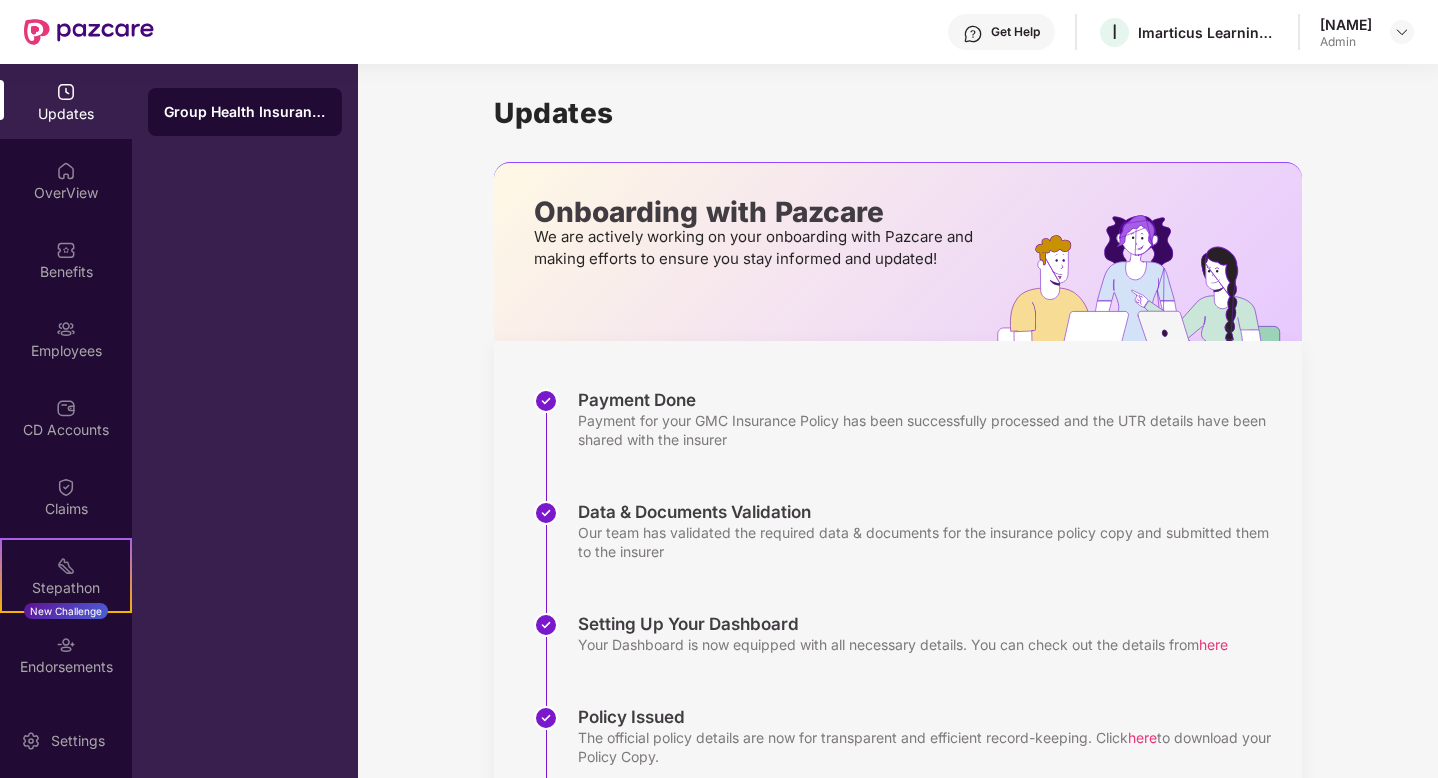 scroll, scrollTop: 173, scrollLeft: 0, axis: vertical 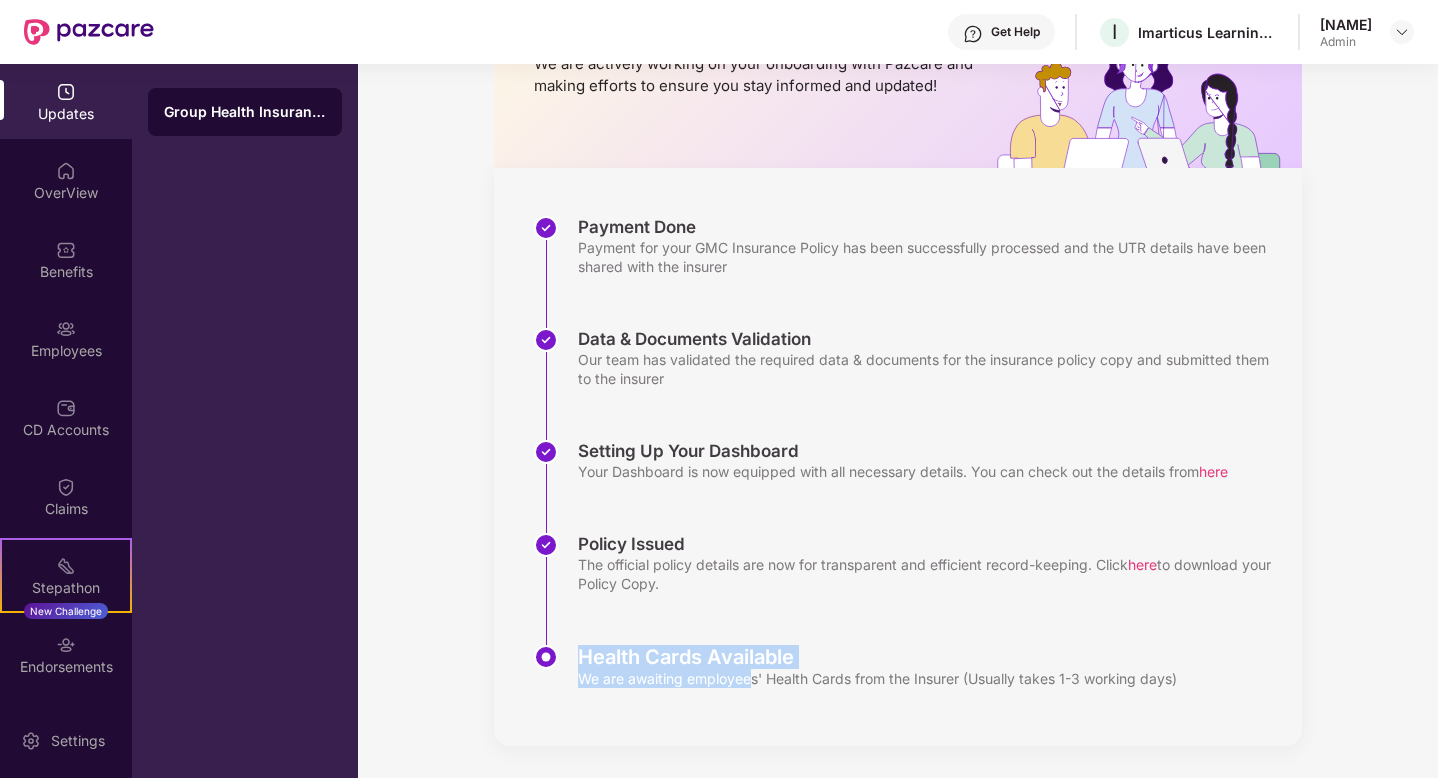 drag, startPoint x: 578, startPoint y: 657, endPoint x: 753, endPoint y: 671, distance: 175.55911 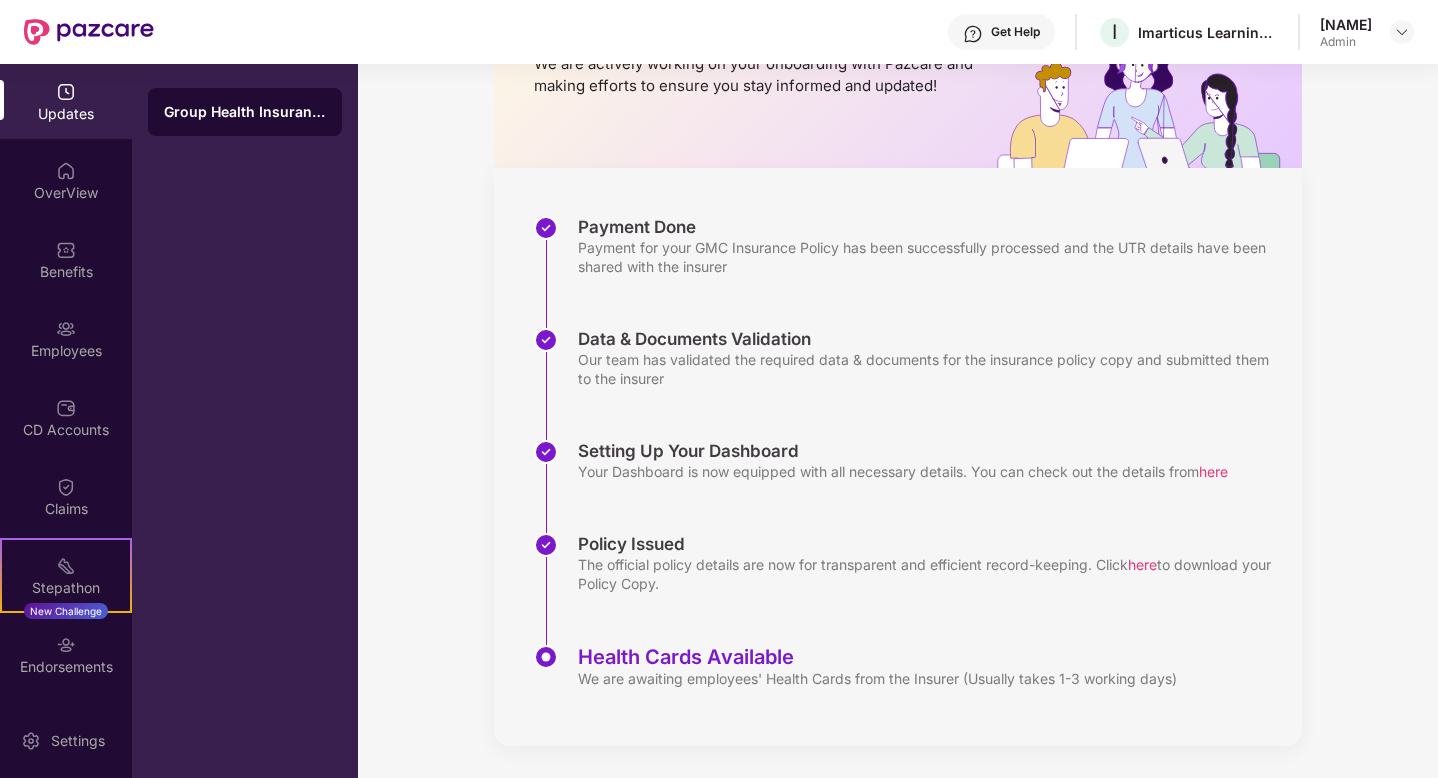 click on "Payment Done Payment for your GMC Insurance Policy has been successfully processed and the UTR details have been shared with the insurer Data & Documents Validation Our team has validated the required data & documents for the insurance policy copy and submitted them to the insurer Setting Up Your Dashboard Your Dashboard is now equipped with all necessary details. You can check out the details from here Policy Issued The official policy details are now for transparent and efficient record-keeping. Click here to download your Policy Copy. Health Cards Available We are awaiting employees' Health Cards from the Insurer (Usually takes 1-3 working days)" at bounding box center [898, 457] 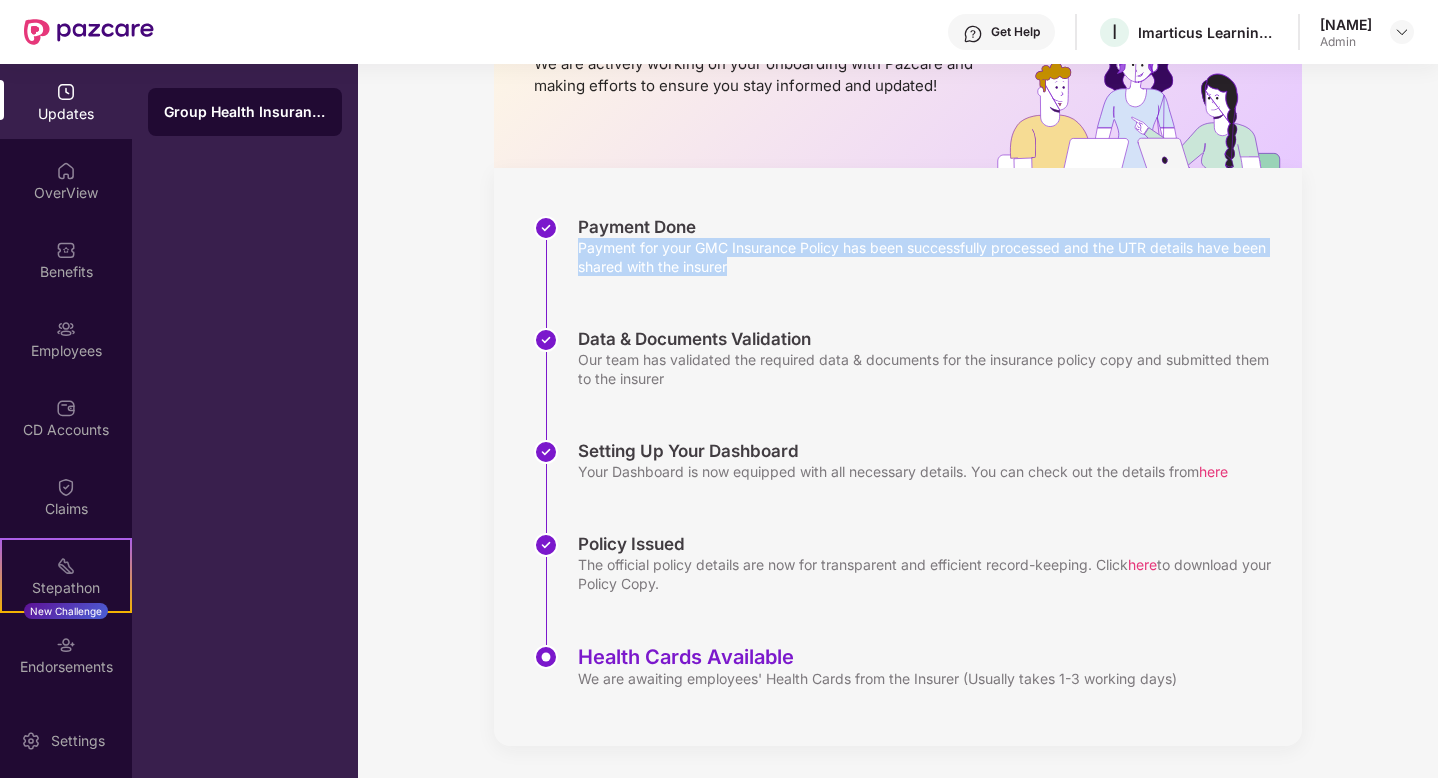 drag, startPoint x: 578, startPoint y: 248, endPoint x: 692, endPoint y: 285, distance: 119.85408 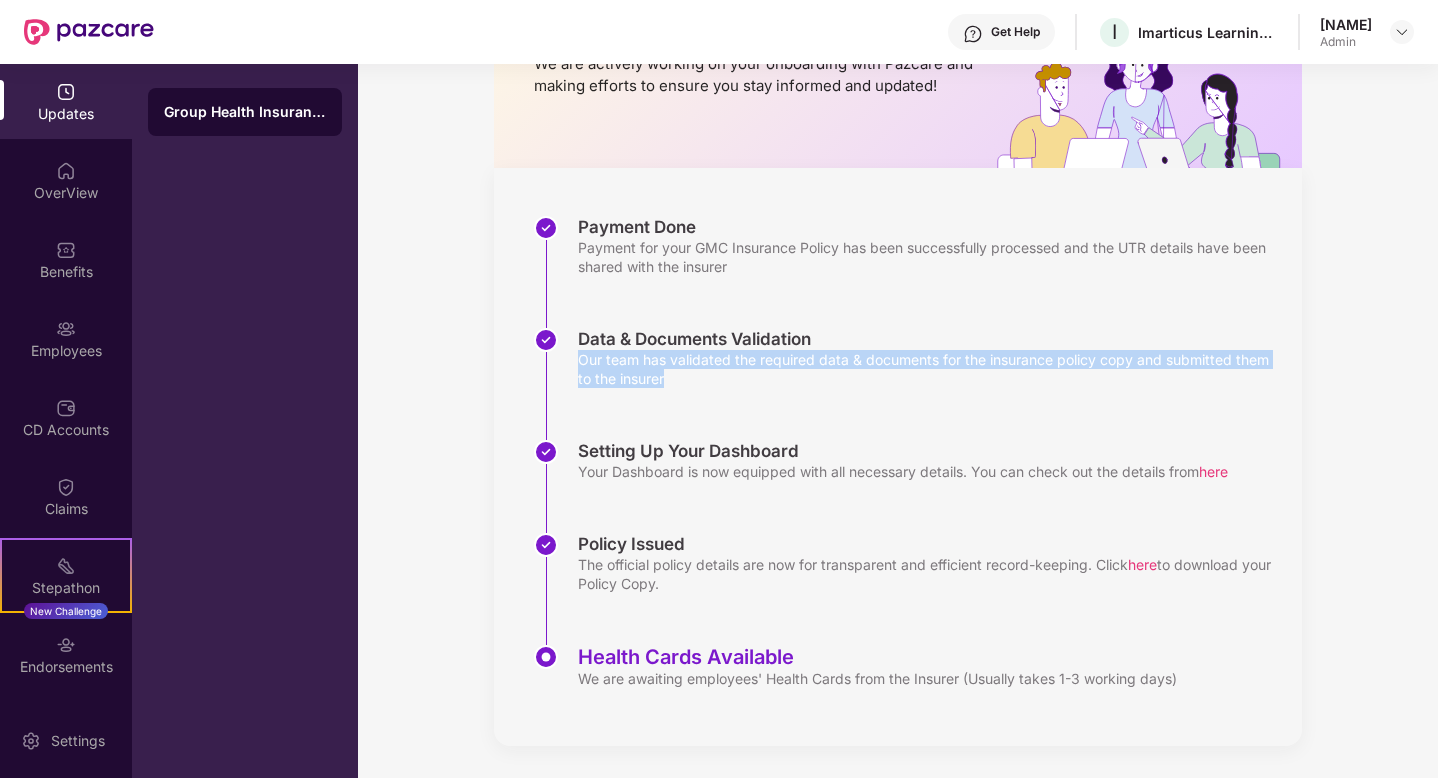 drag, startPoint x: 580, startPoint y: 363, endPoint x: 678, endPoint y: 405, distance: 106.62083 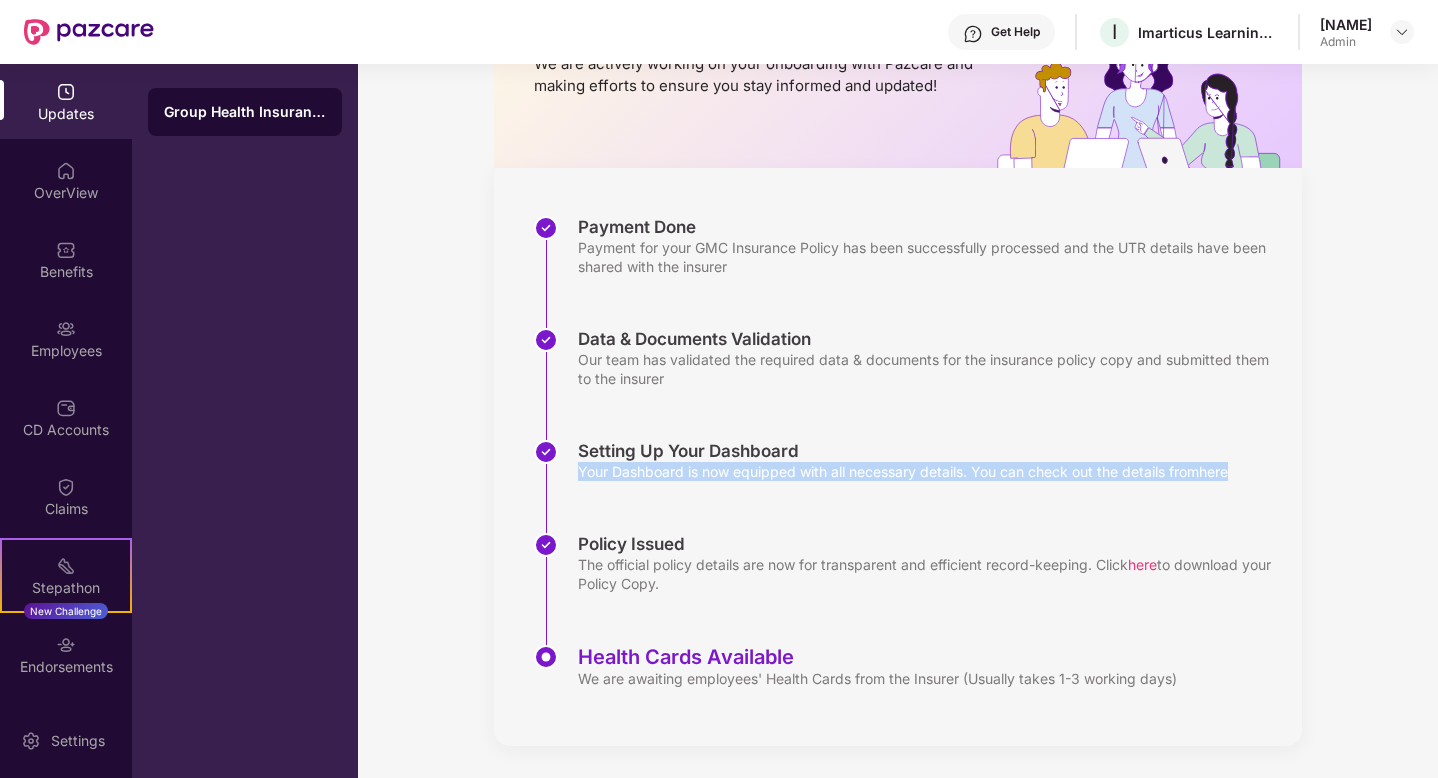 drag, startPoint x: 579, startPoint y: 468, endPoint x: 614, endPoint y: 497, distance: 45.453274 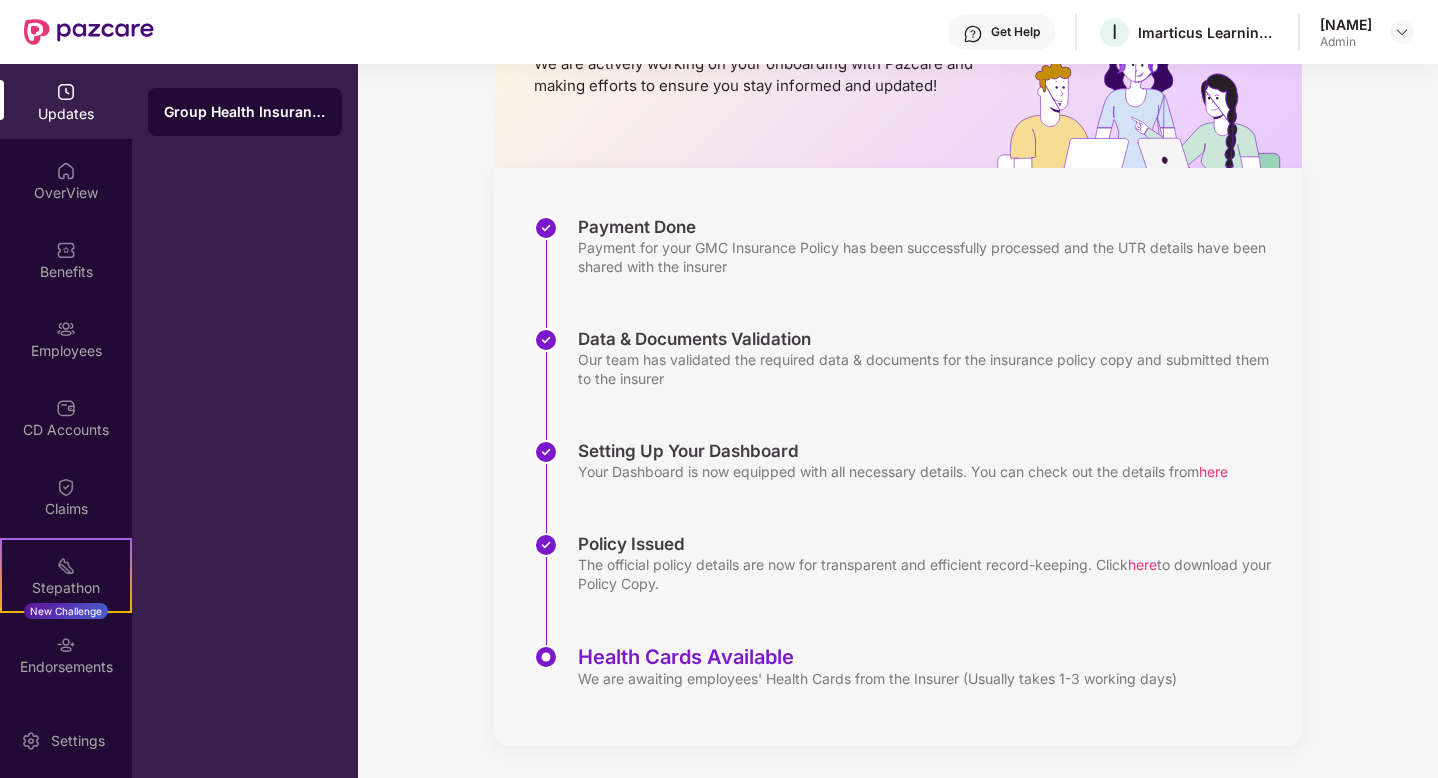 click on "We are awaiting employees' Health Cards from the Insurer (Usually takes 1-3 working days)" at bounding box center (877, 678) 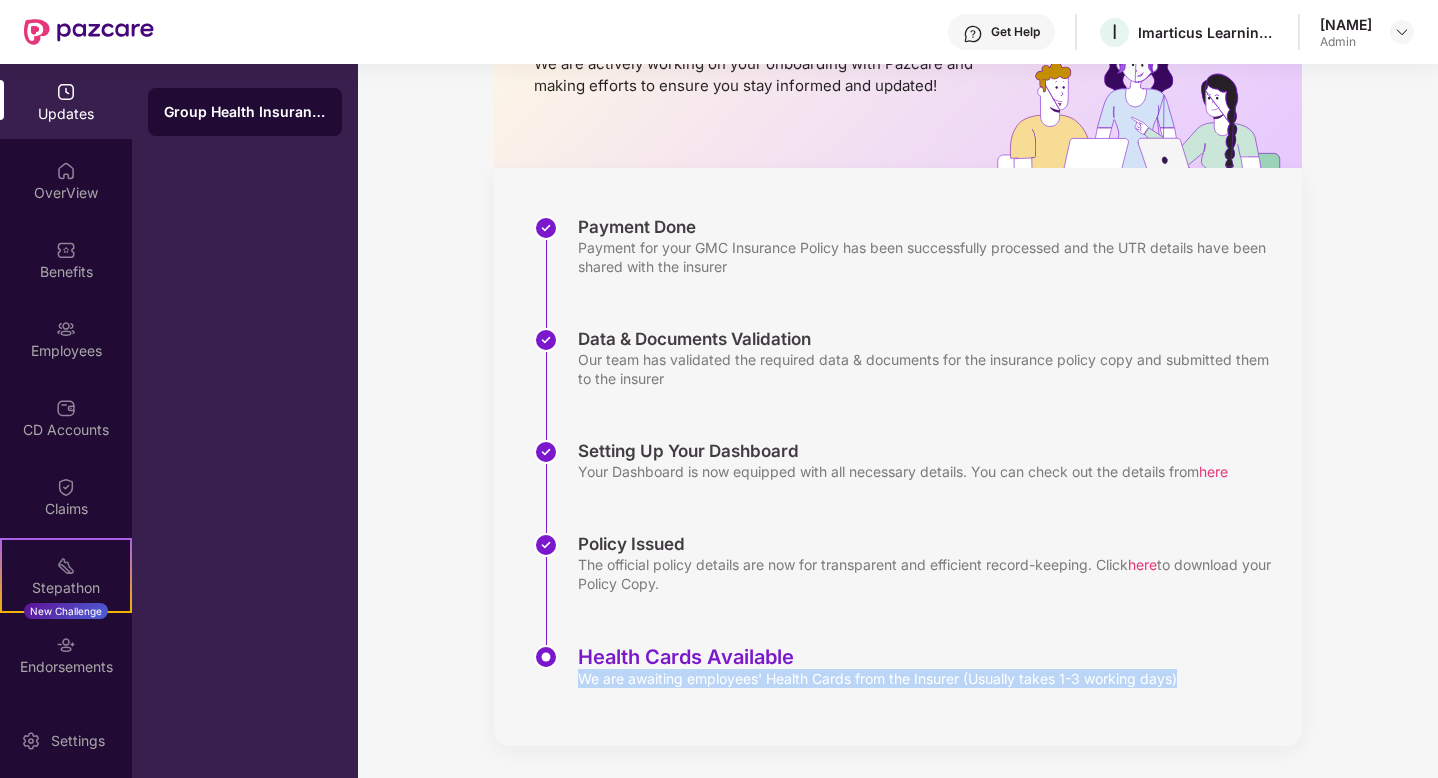 click on "Health Cards Available We are awaiting employees' Health Cards from the Insurer (Usually takes 1-3 working days)" at bounding box center [918, 671] 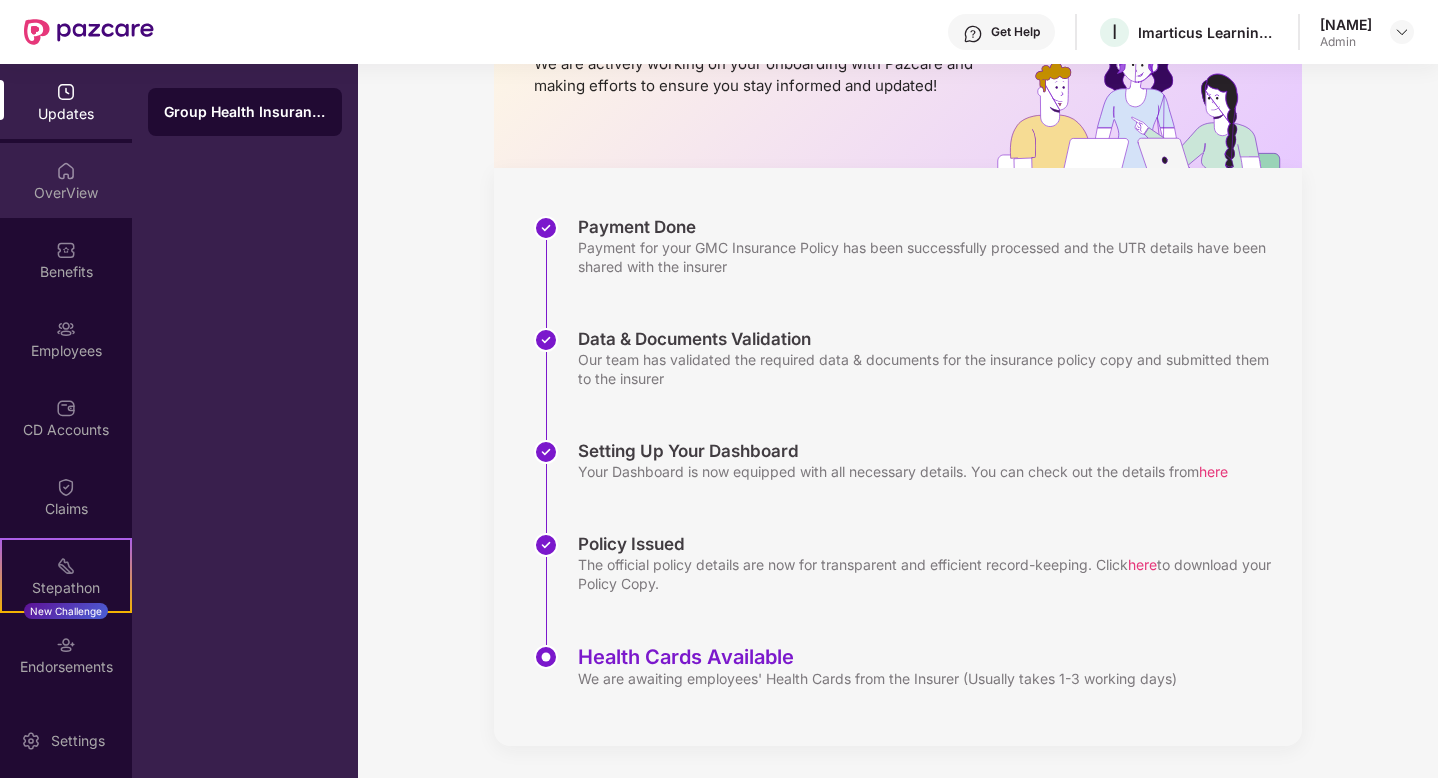 click on "OverView" at bounding box center (66, 193) 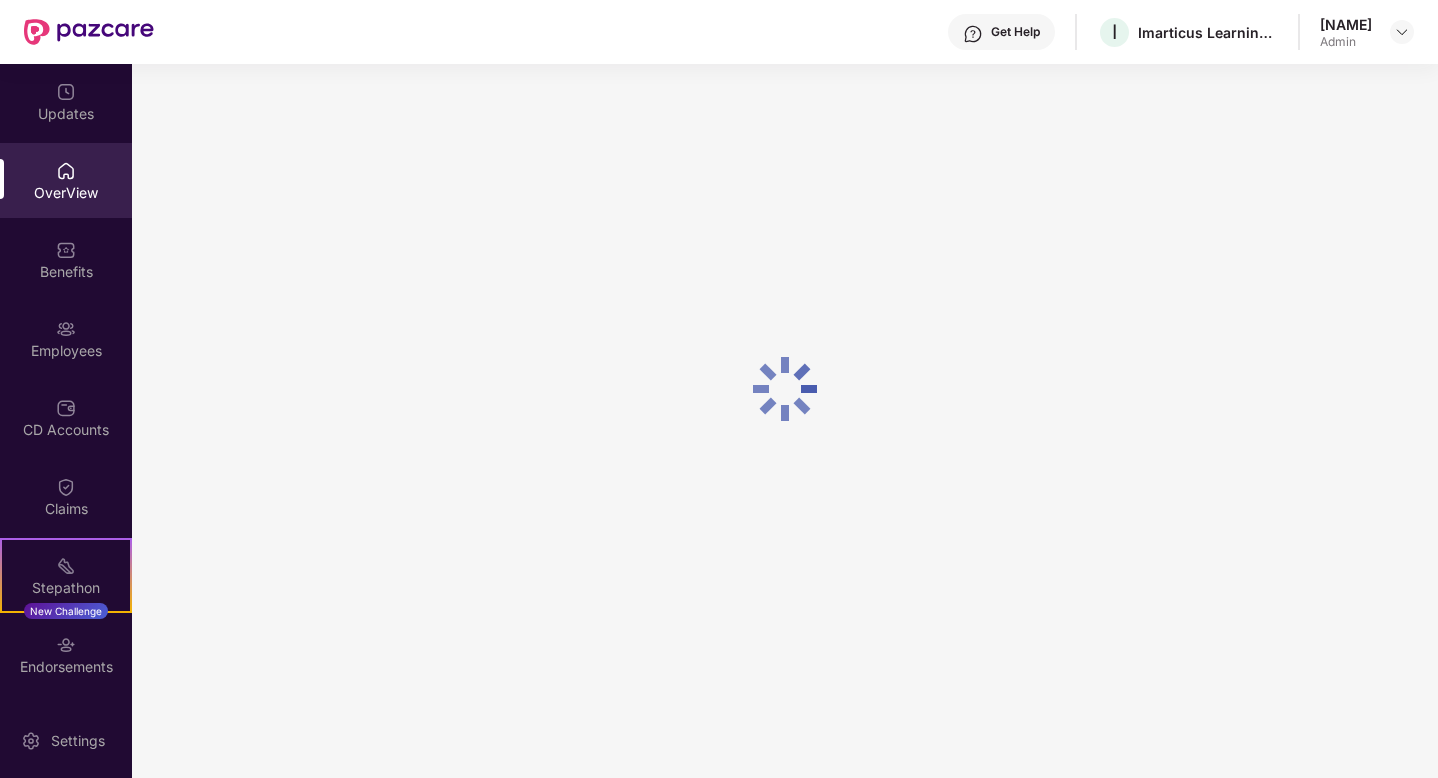 scroll, scrollTop: 64, scrollLeft: 0, axis: vertical 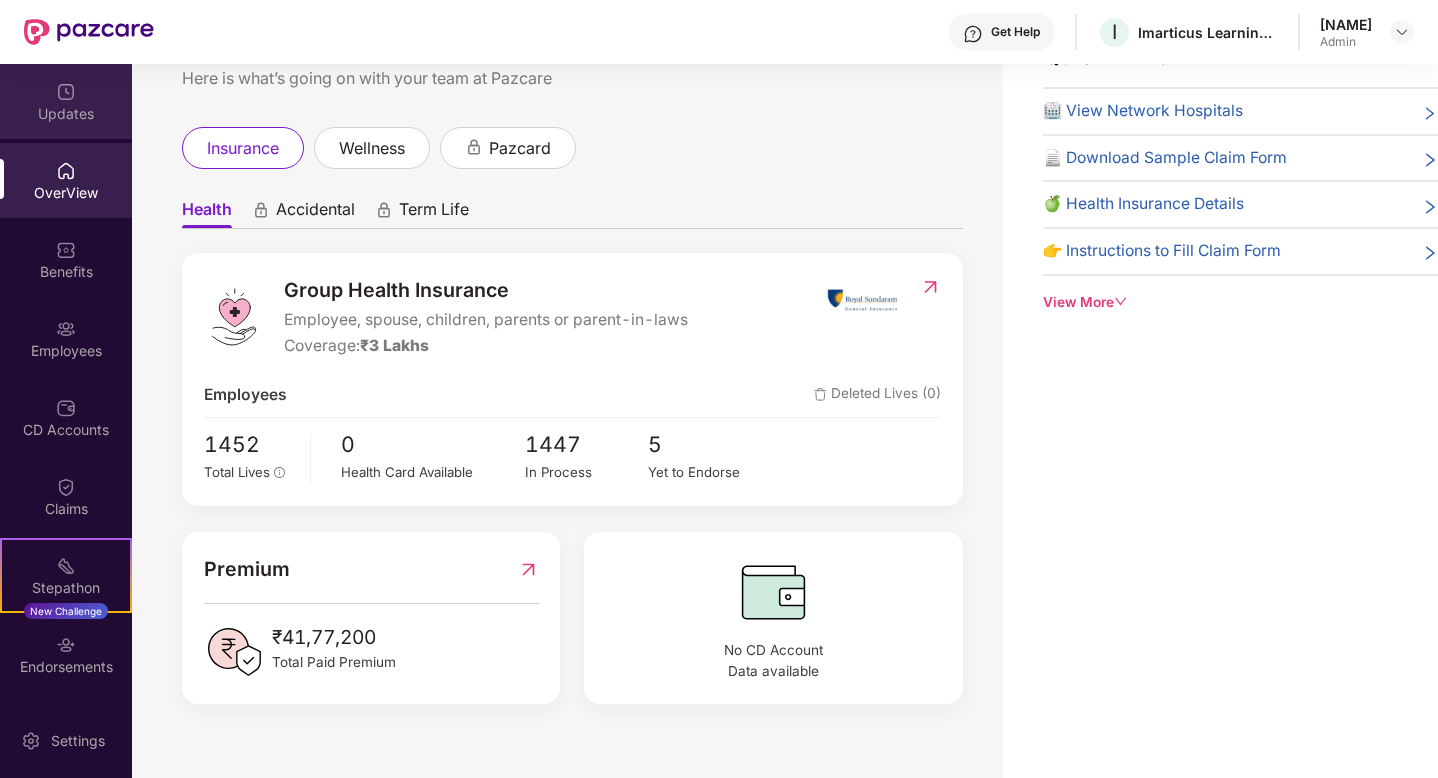 click on "Updates" at bounding box center (66, 114) 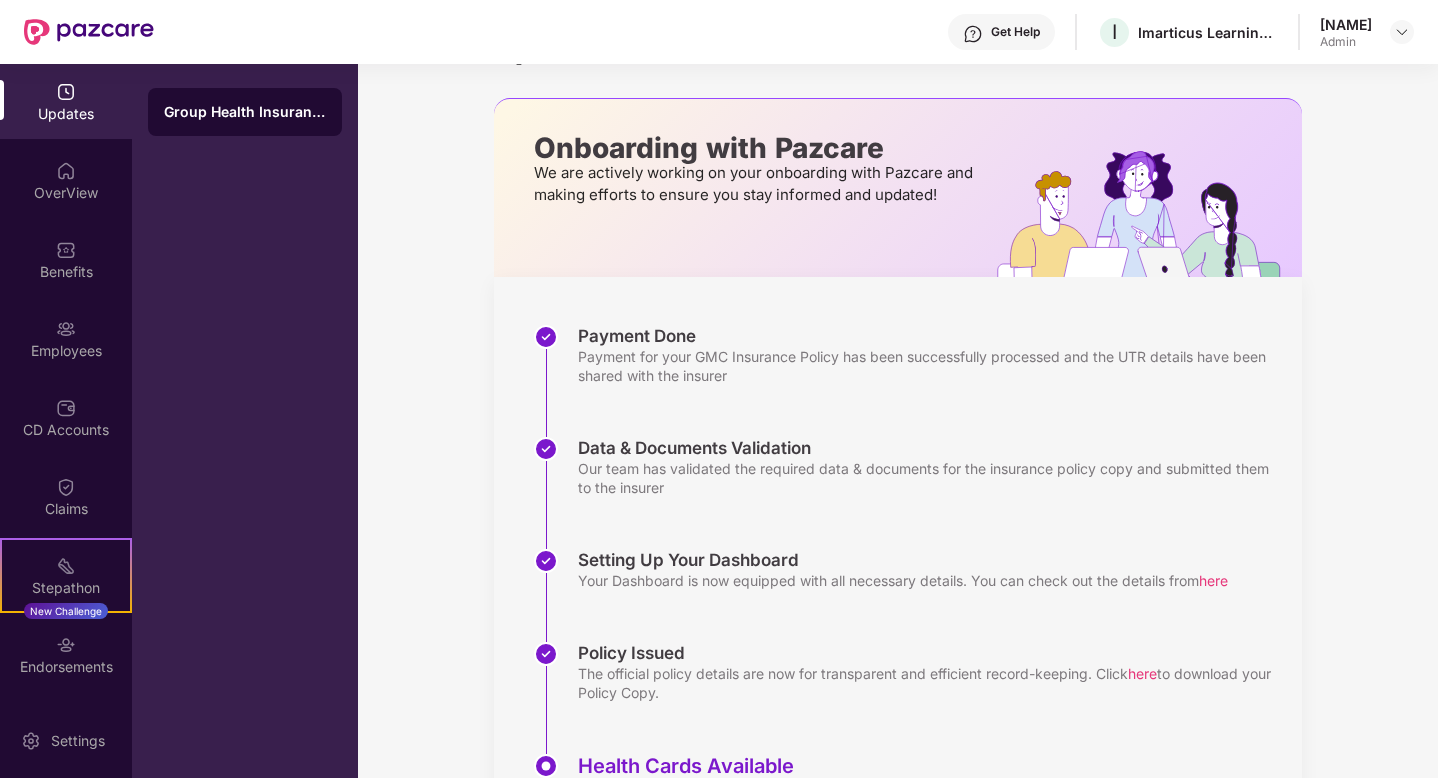 scroll, scrollTop: 173, scrollLeft: 0, axis: vertical 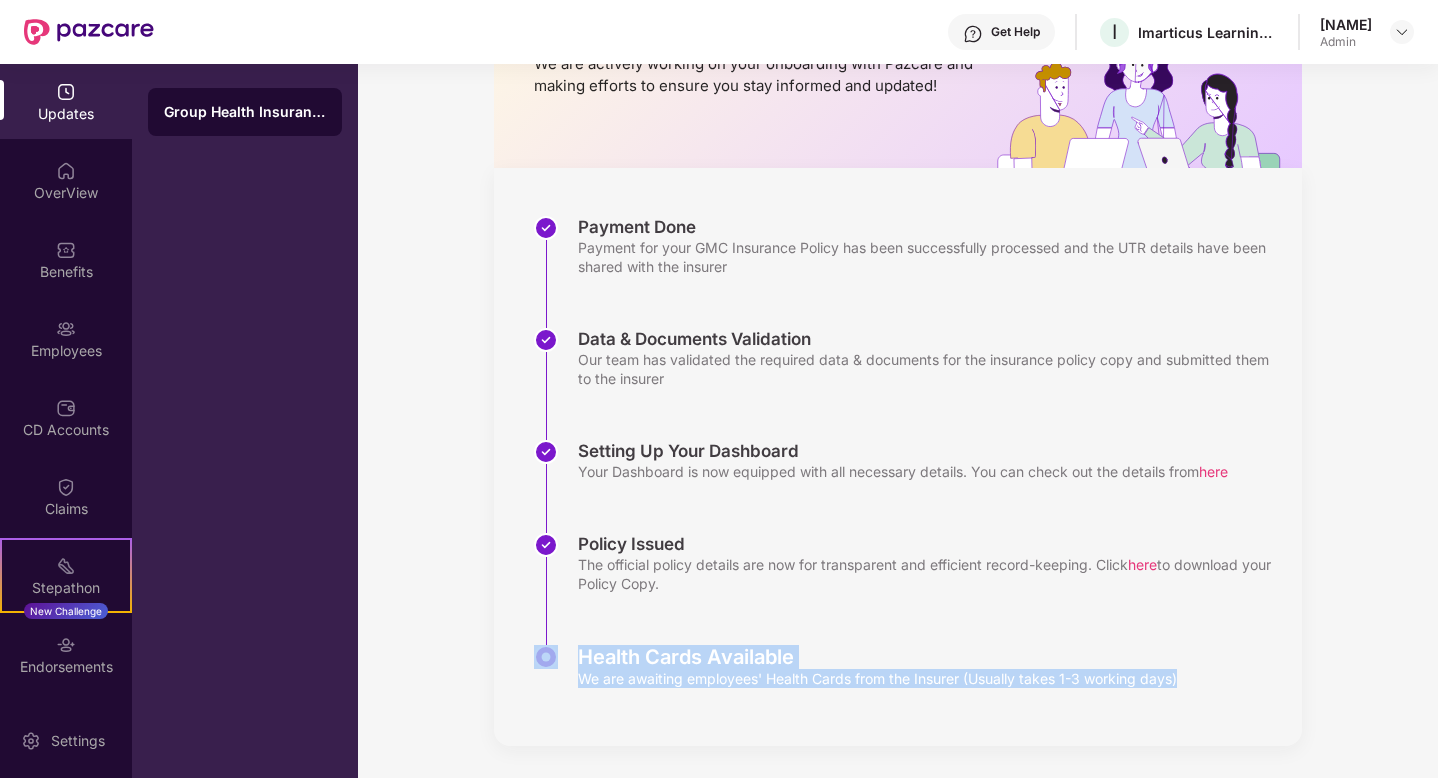 drag, startPoint x: 566, startPoint y: 659, endPoint x: 1193, endPoint y: 713, distance: 629.32104 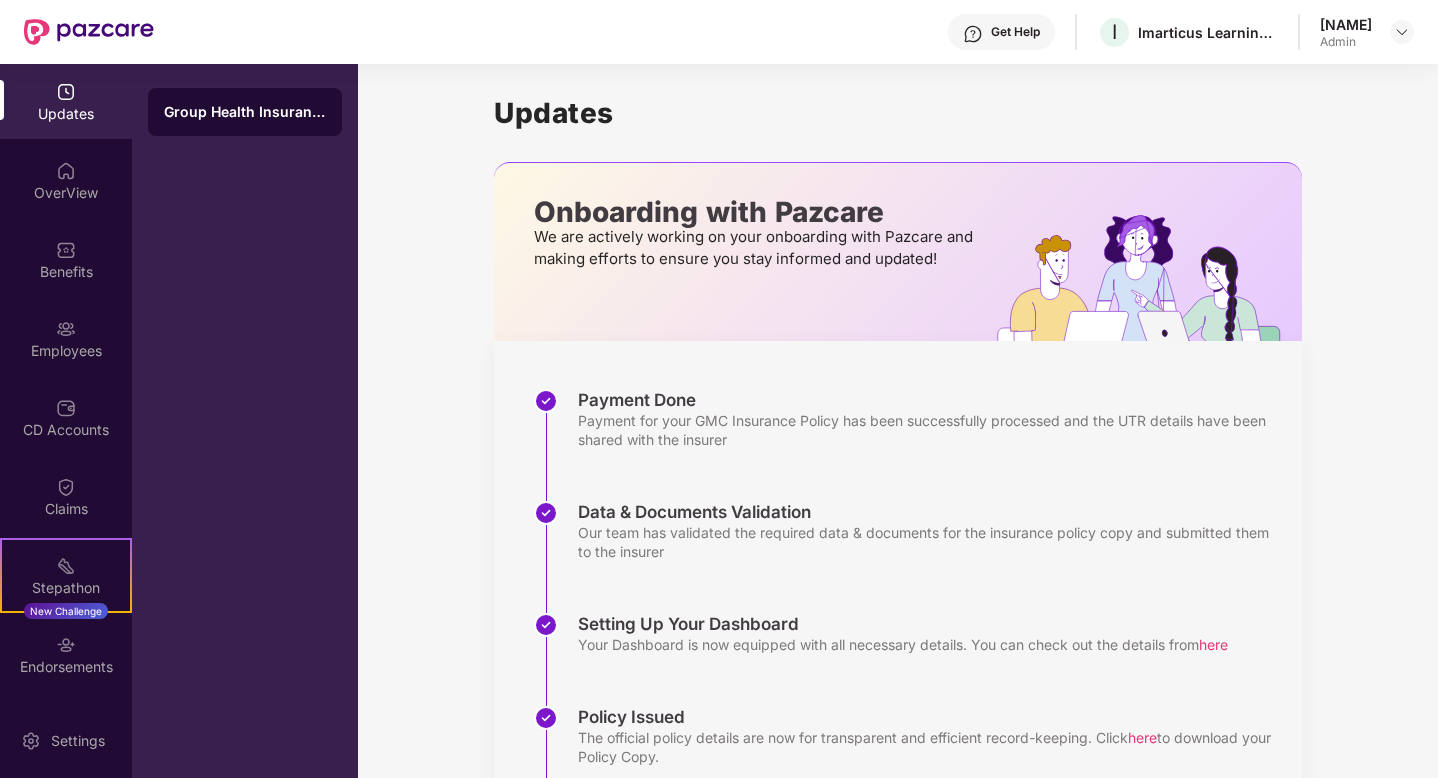 scroll, scrollTop: 173, scrollLeft: 0, axis: vertical 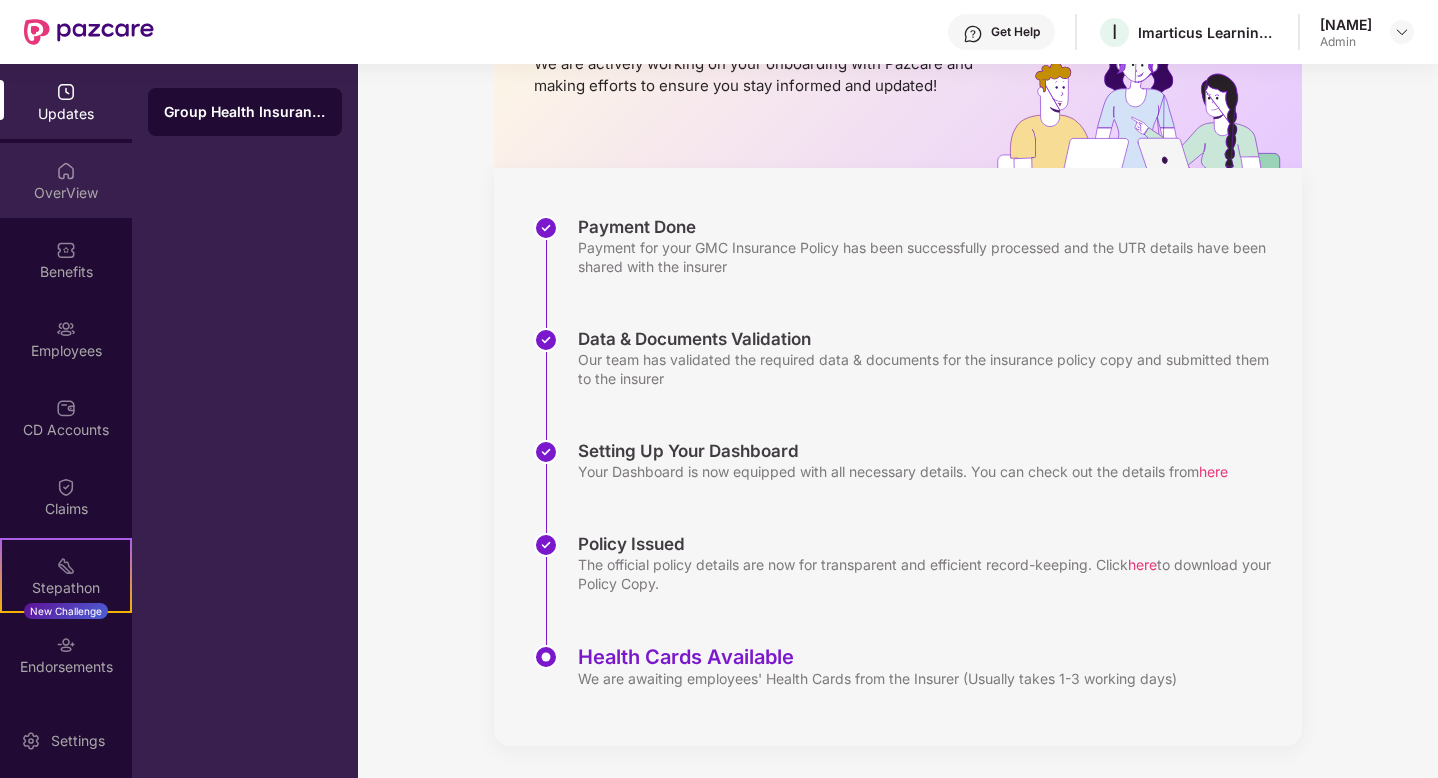 click on "OverView" at bounding box center (66, 193) 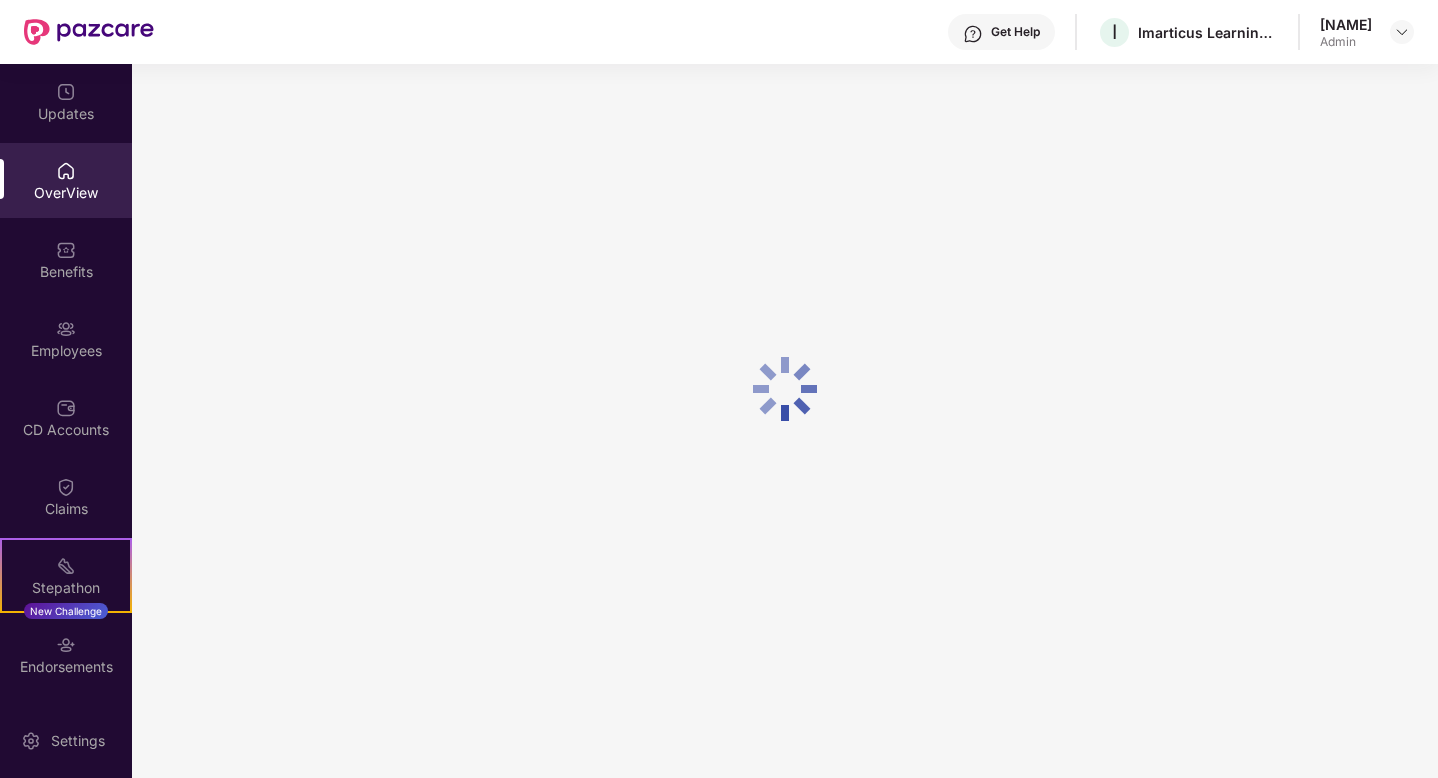 scroll, scrollTop: 64, scrollLeft: 0, axis: vertical 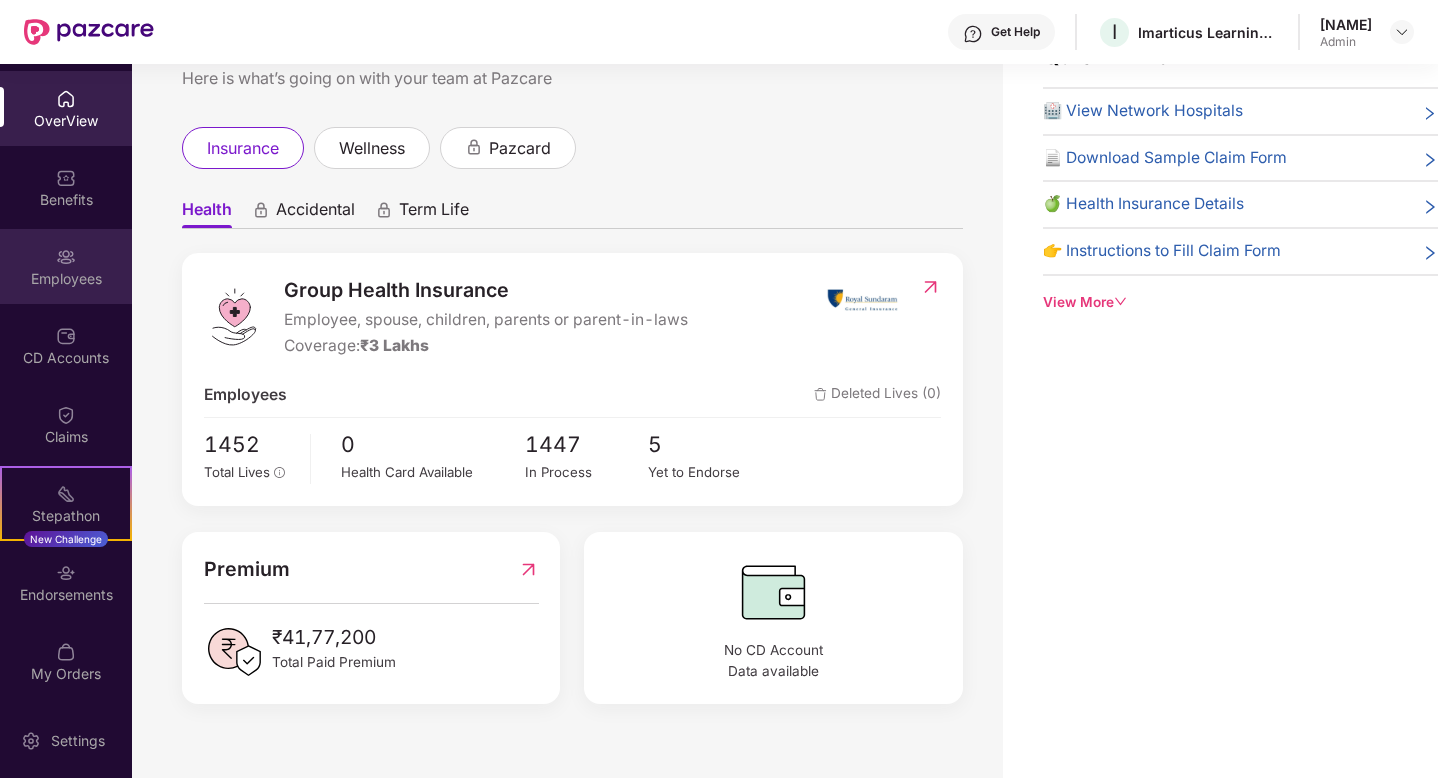 click on "Employees" at bounding box center (66, 279) 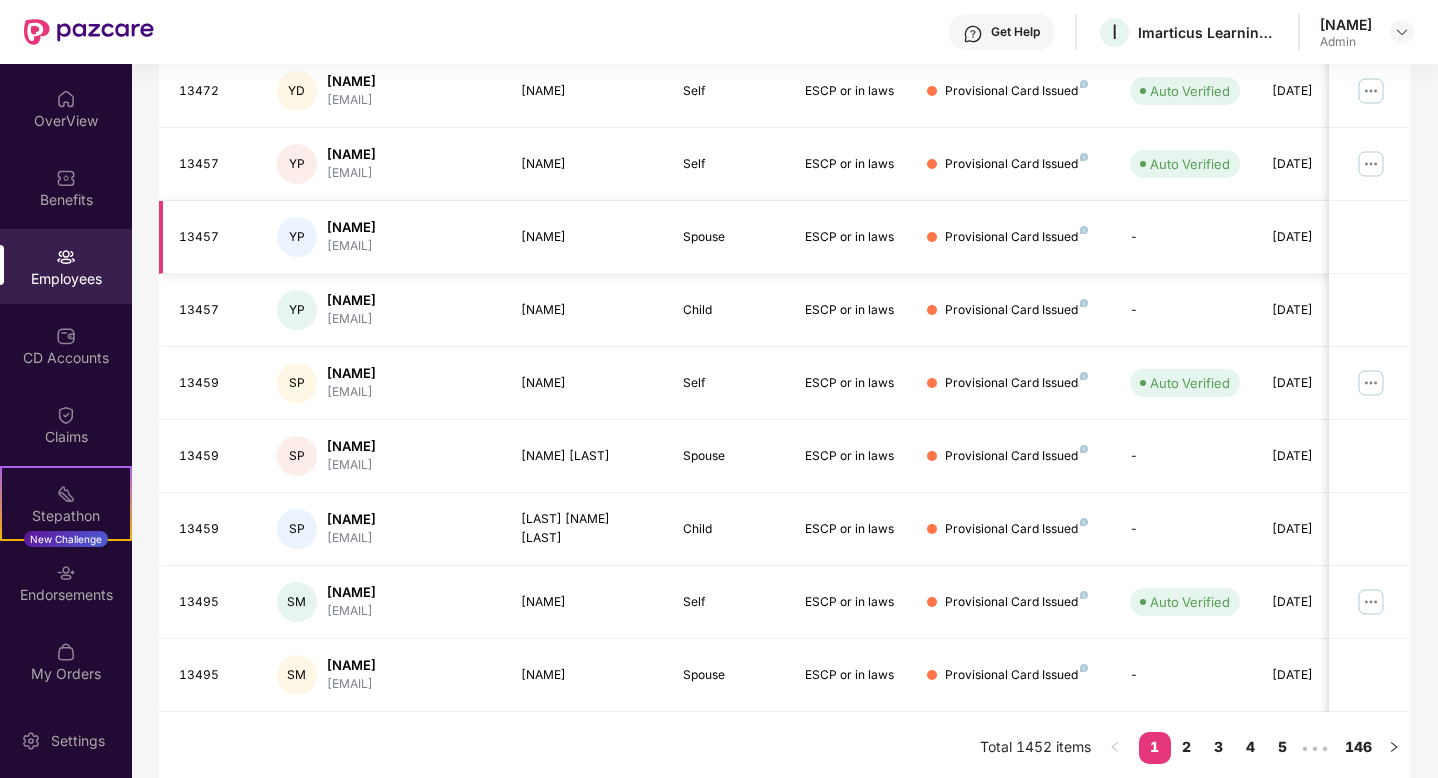 scroll, scrollTop: 451, scrollLeft: 0, axis: vertical 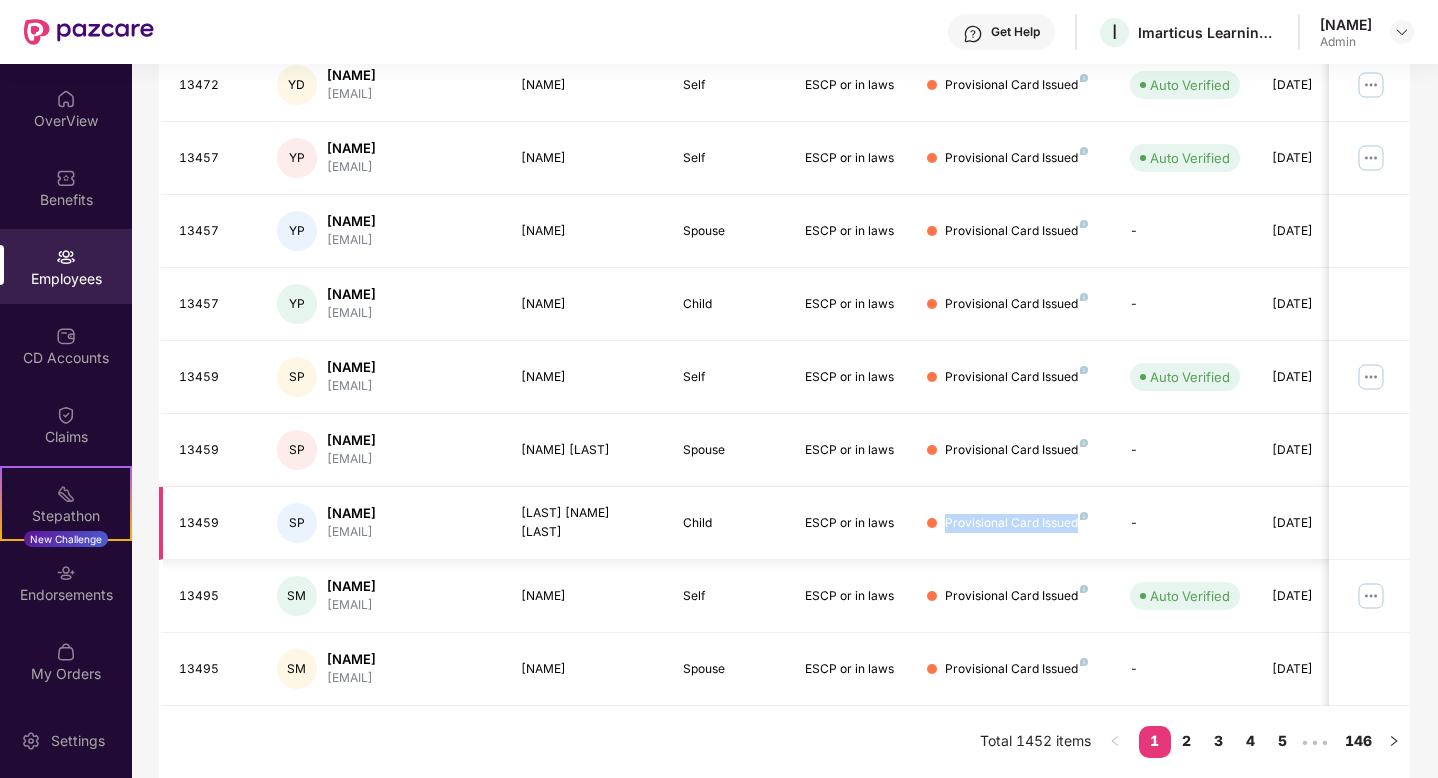 drag, startPoint x: 946, startPoint y: 523, endPoint x: 1075, endPoint y: 529, distance: 129.13947 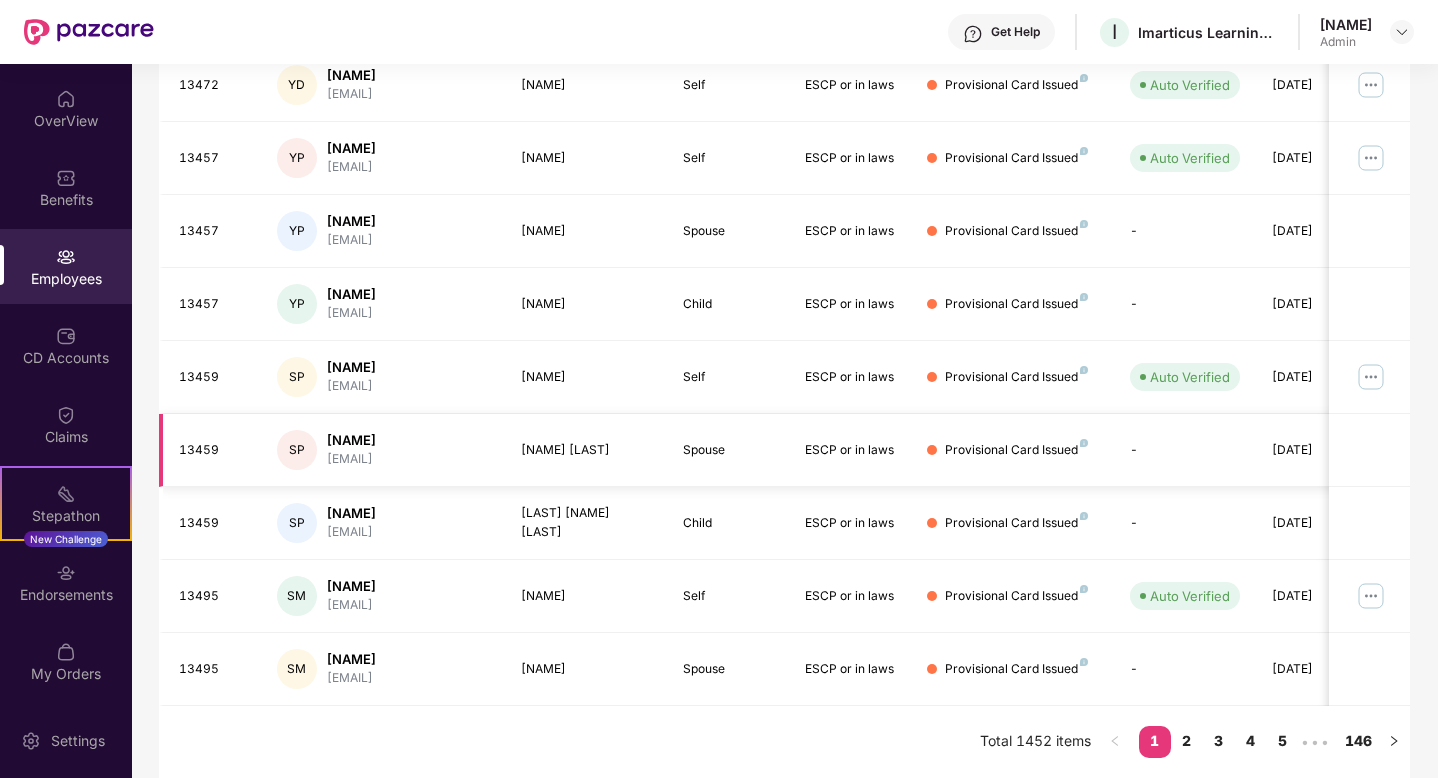 drag, startPoint x: 948, startPoint y: 451, endPoint x: 1044, endPoint y: 471, distance: 98.0612 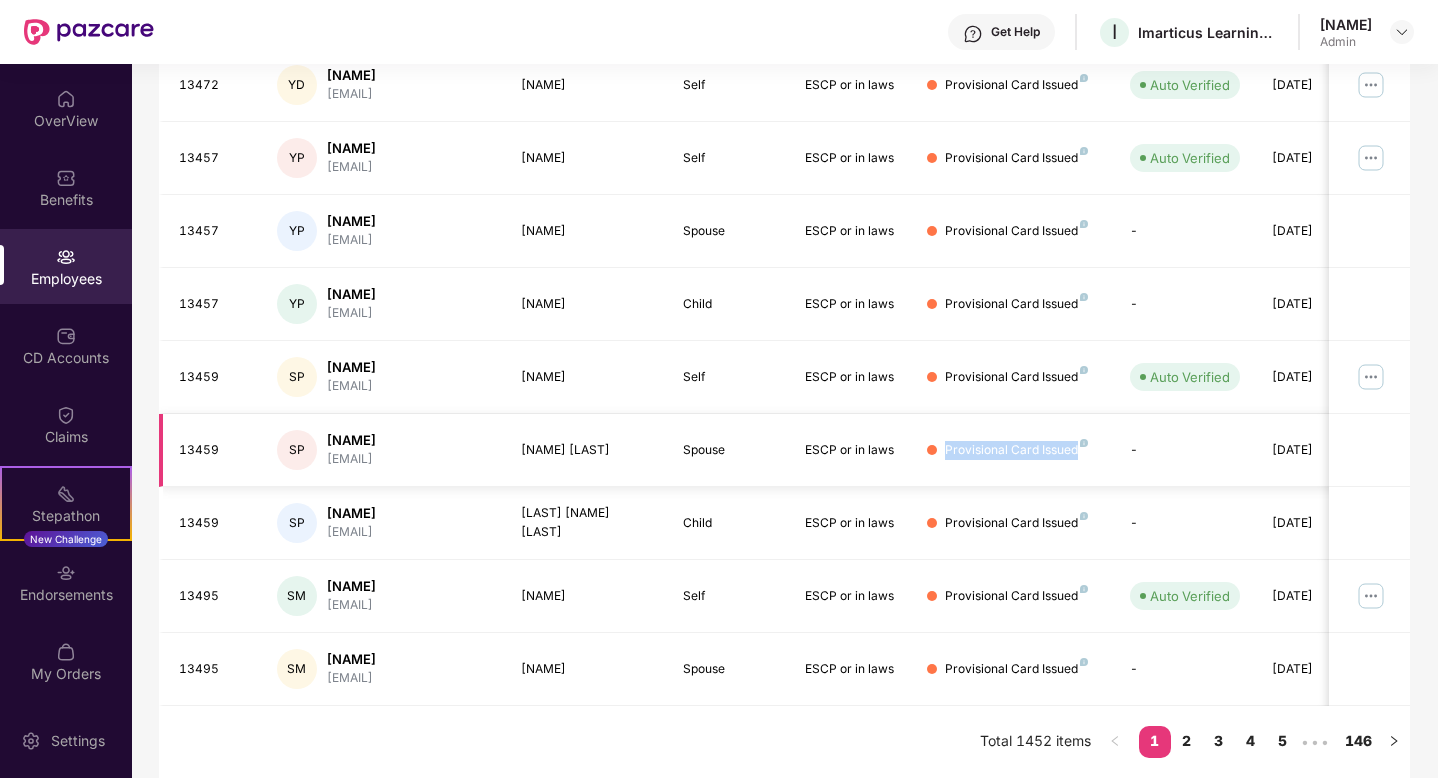 drag, startPoint x: 1074, startPoint y: 446, endPoint x: 948, endPoint y: 457, distance: 126.47925 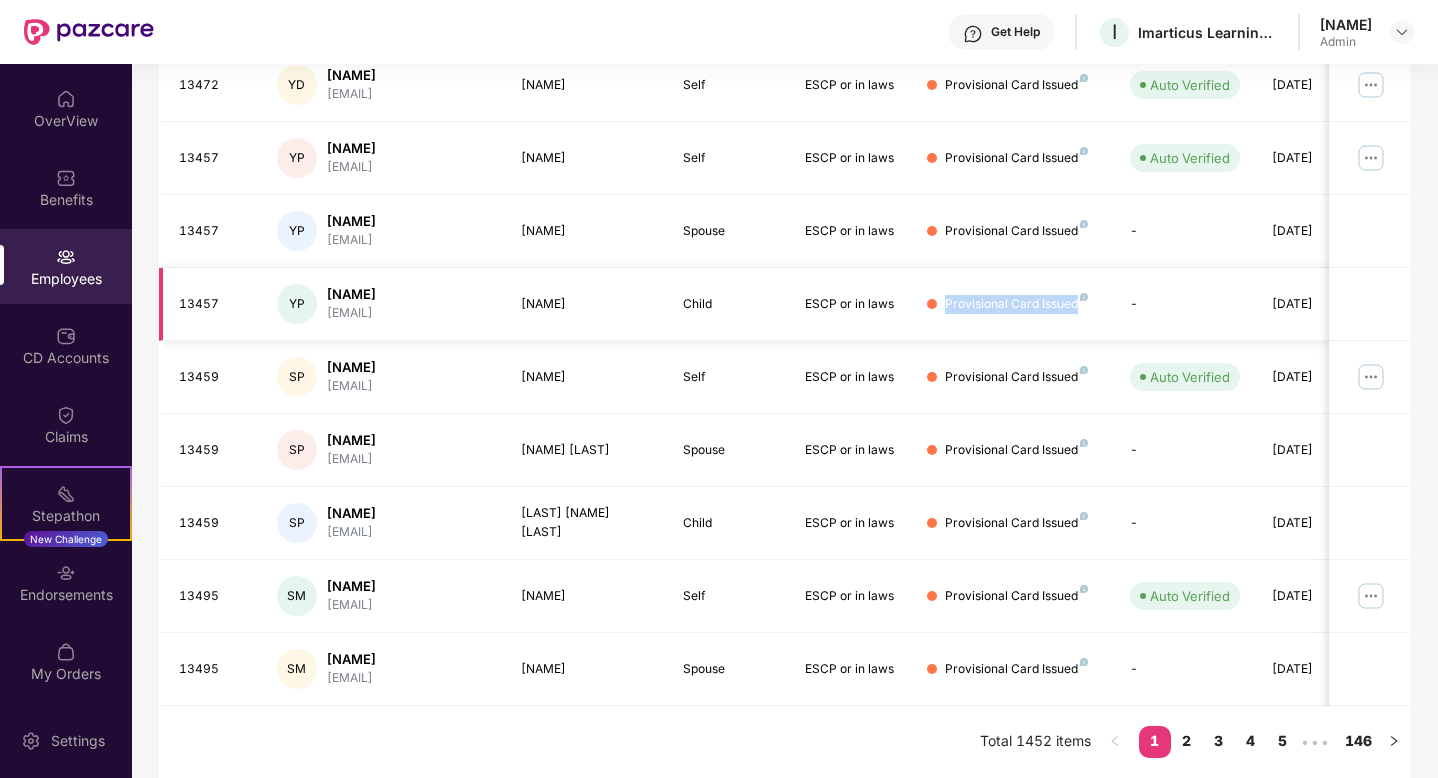 drag, startPoint x: 946, startPoint y: 301, endPoint x: 1078, endPoint y: 301, distance: 132 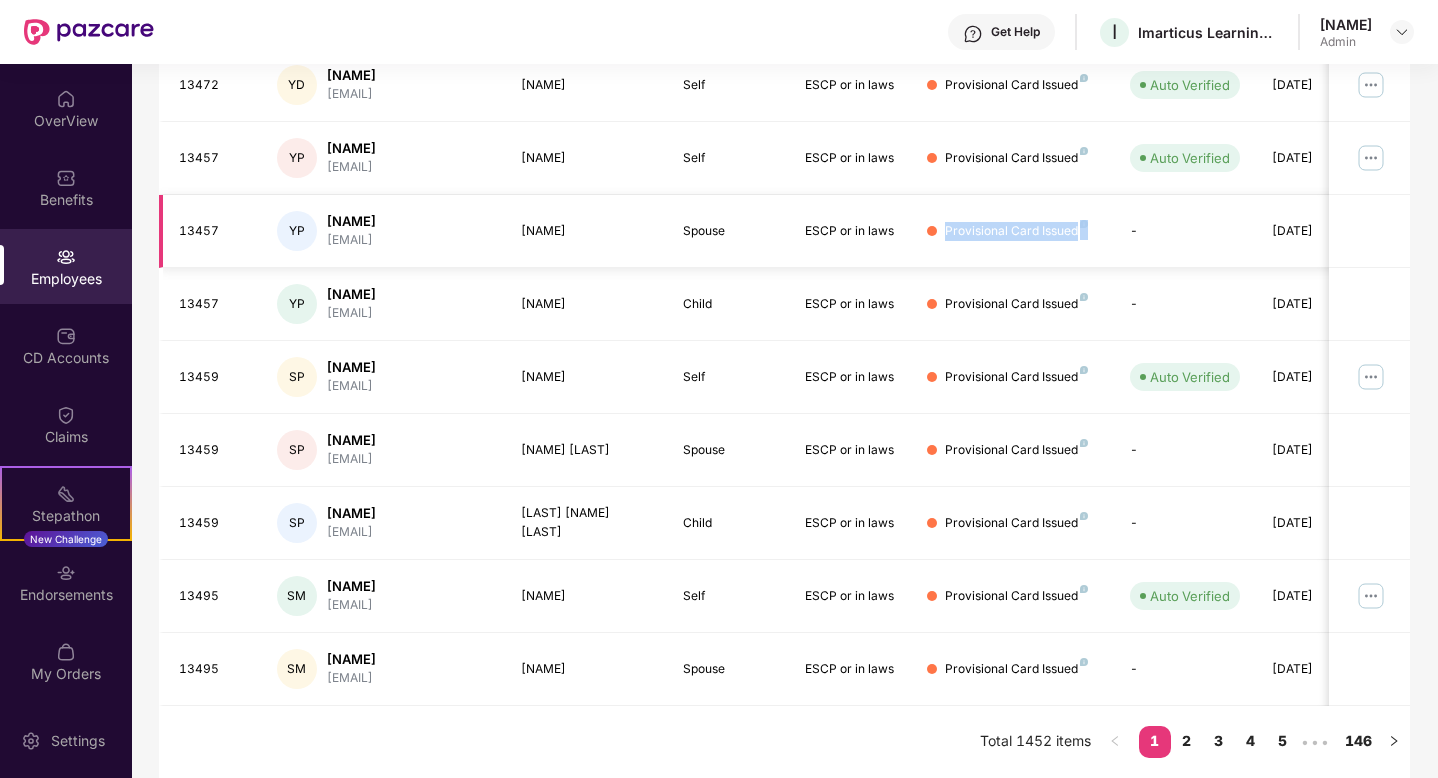 drag, startPoint x: 947, startPoint y: 230, endPoint x: 1062, endPoint y: 253, distance: 117.27745 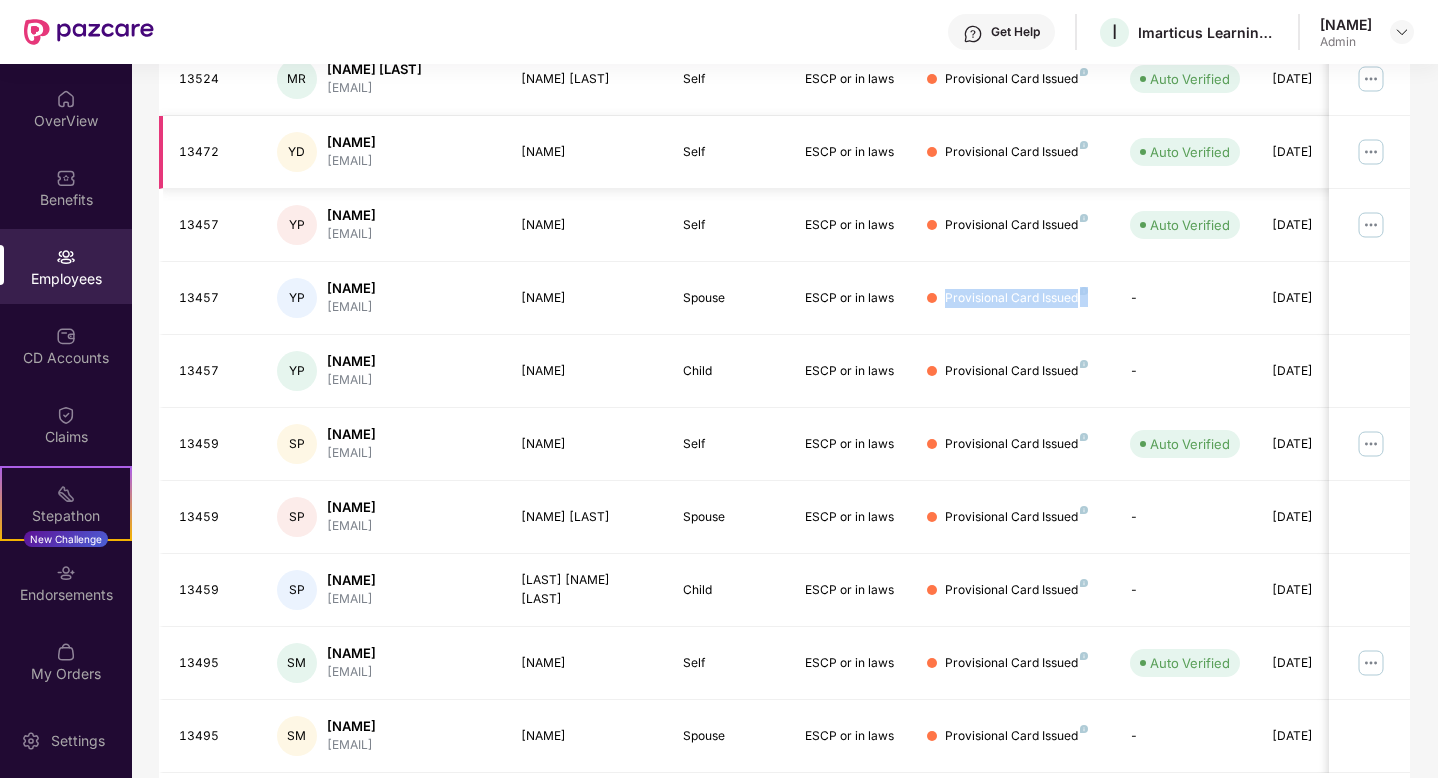 scroll, scrollTop: 451, scrollLeft: 0, axis: vertical 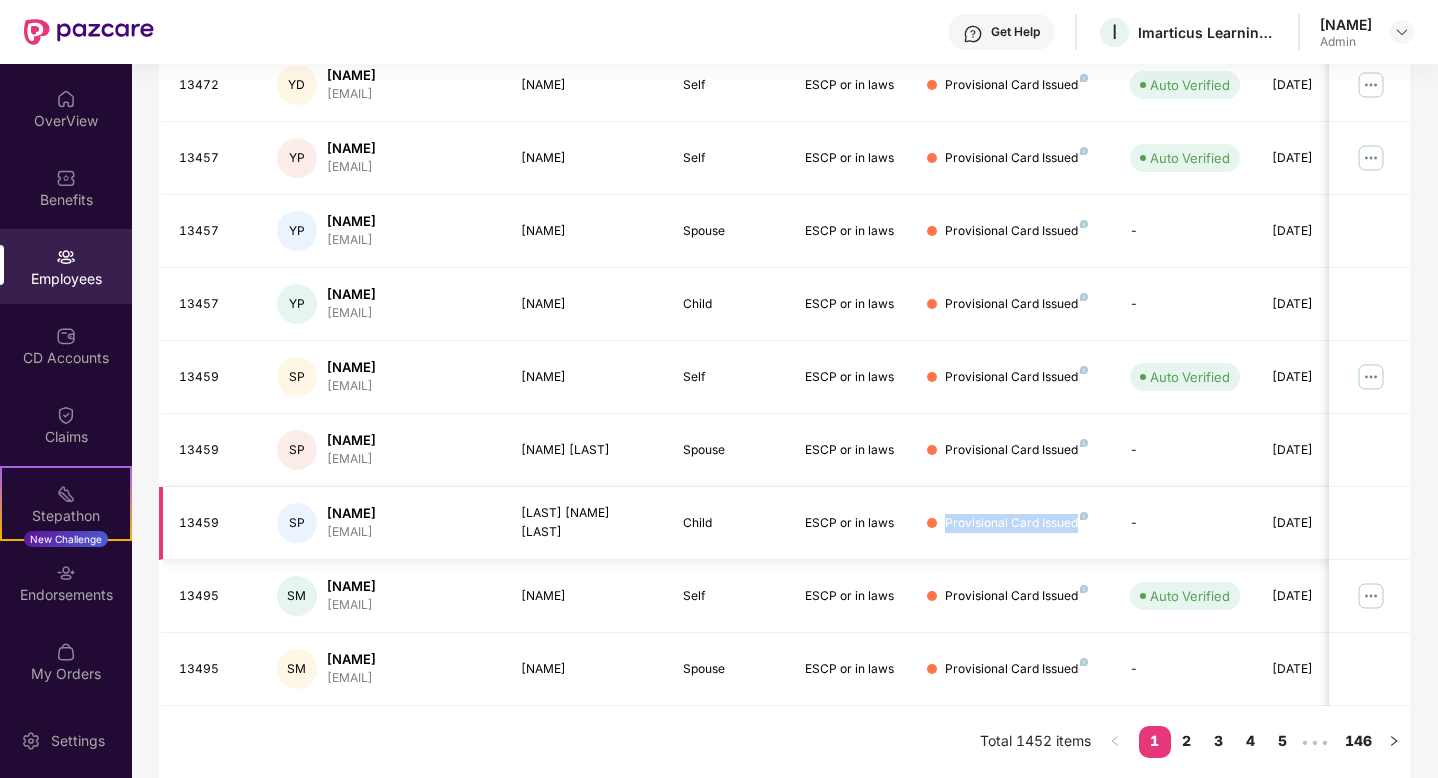 drag, startPoint x: 1074, startPoint y: 523, endPoint x: 943, endPoint y: 528, distance: 131.09538 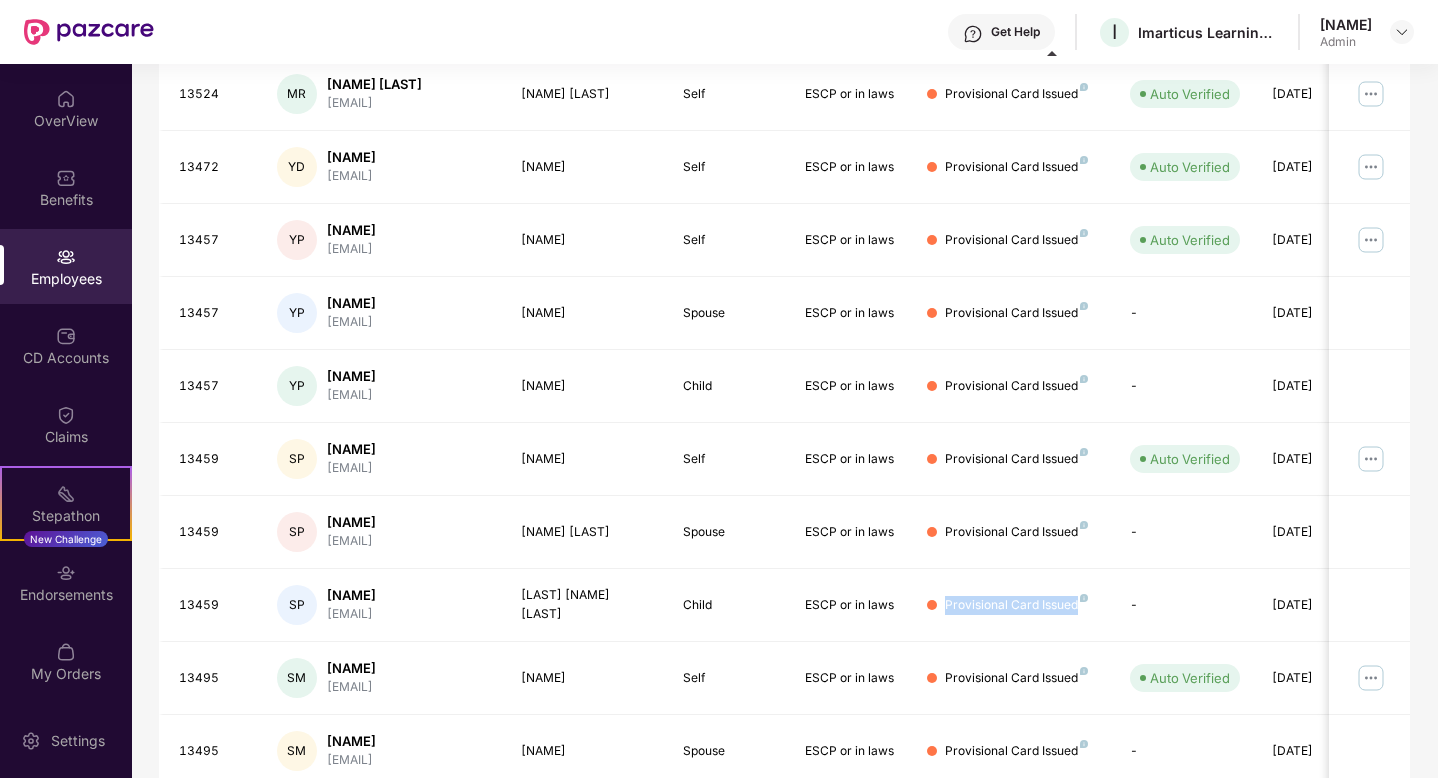 scroll, scrollTop: 451, scrollLeft: 0, axis: vertical 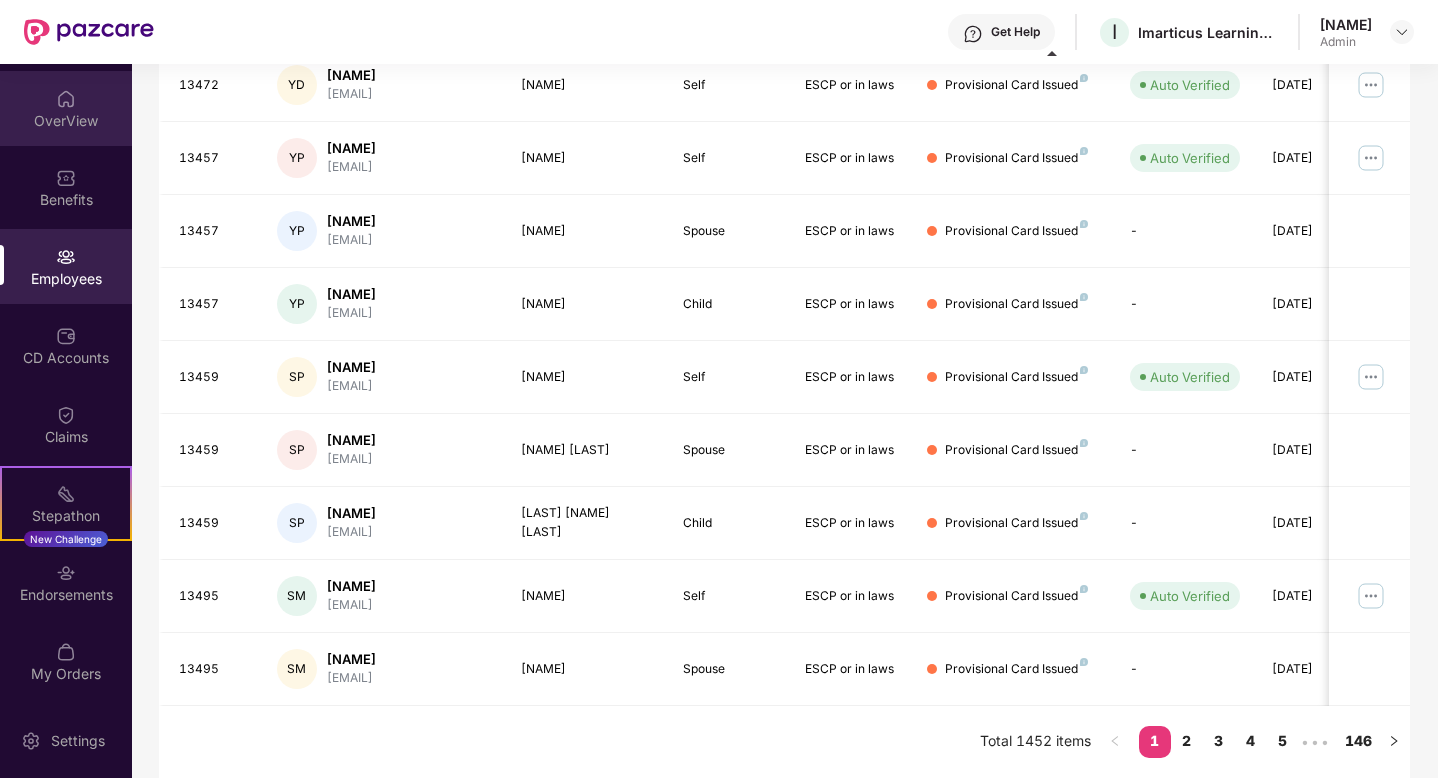click on "OverView" at bounding box center (66, 120) 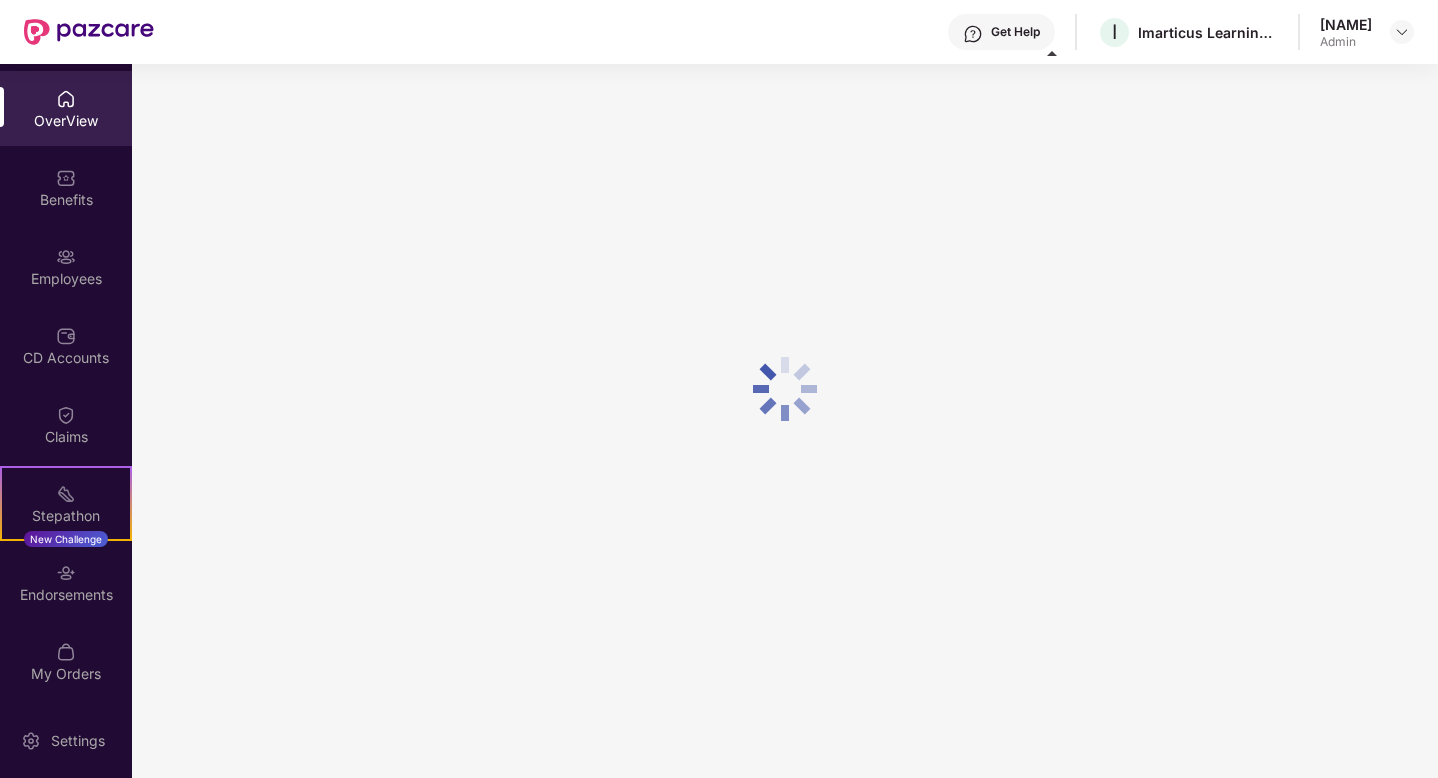 scroll, scrollTop: 64, scrollLeft: 0, axis: vertical 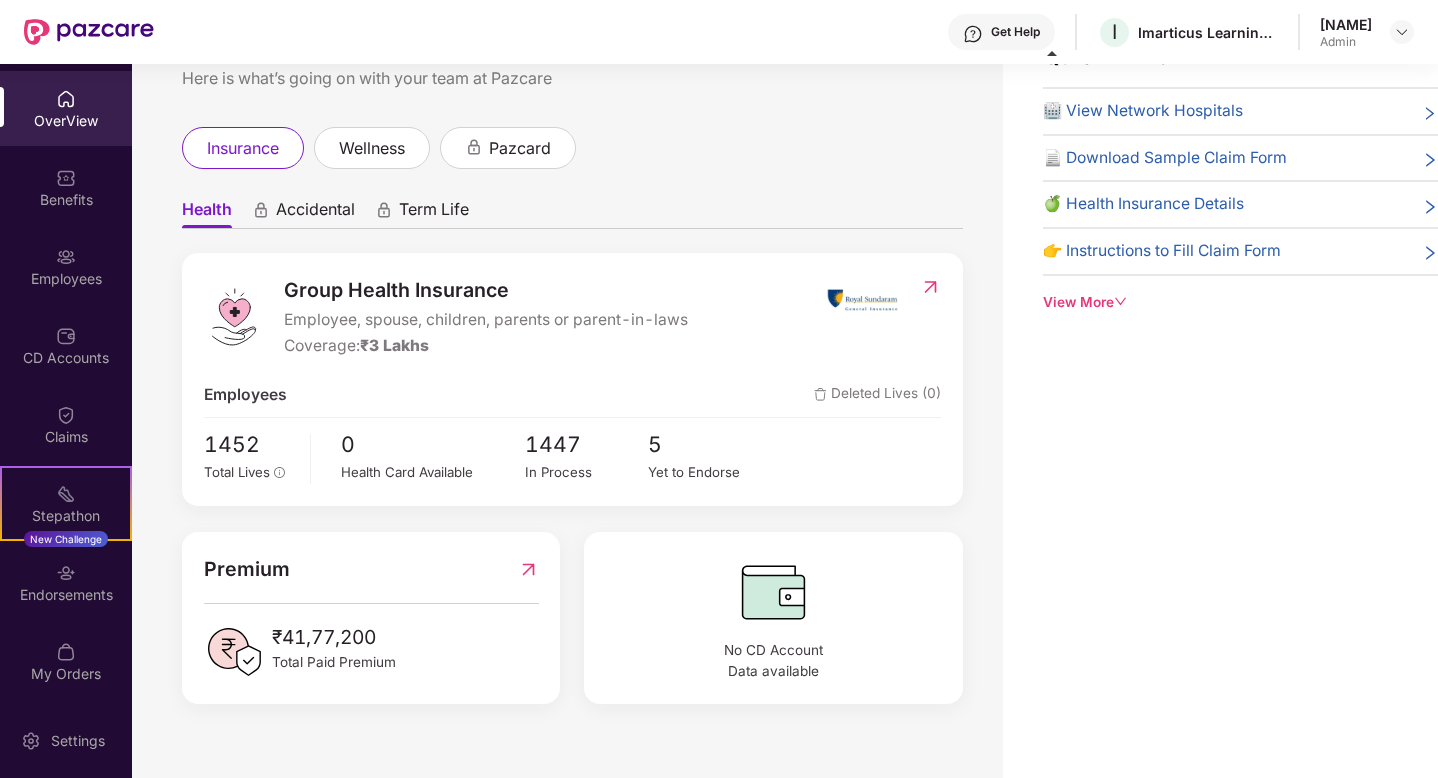 click on "Employees" at bounding box center (66, 279) 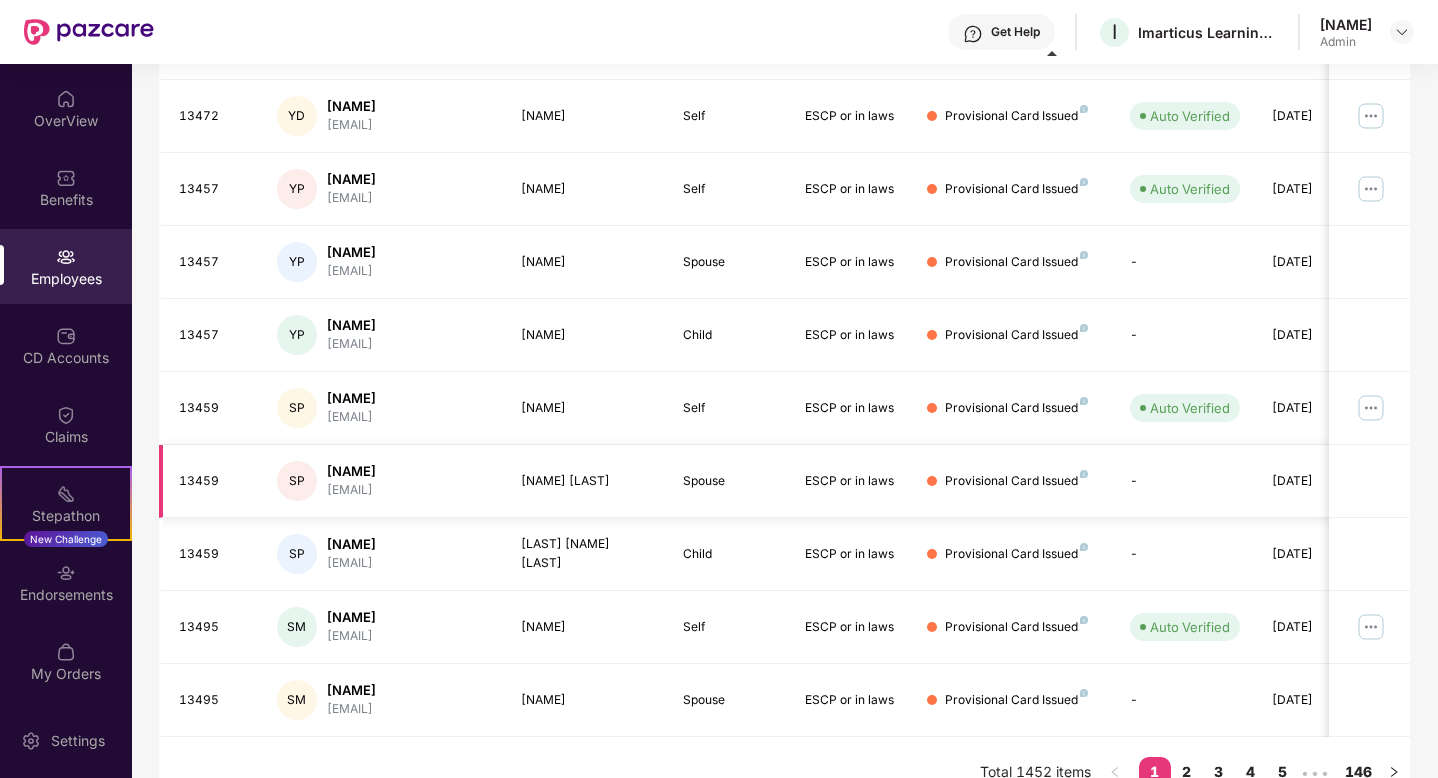scroll, scrollTop: 451, scrollLeft: 0, axis: vertical 